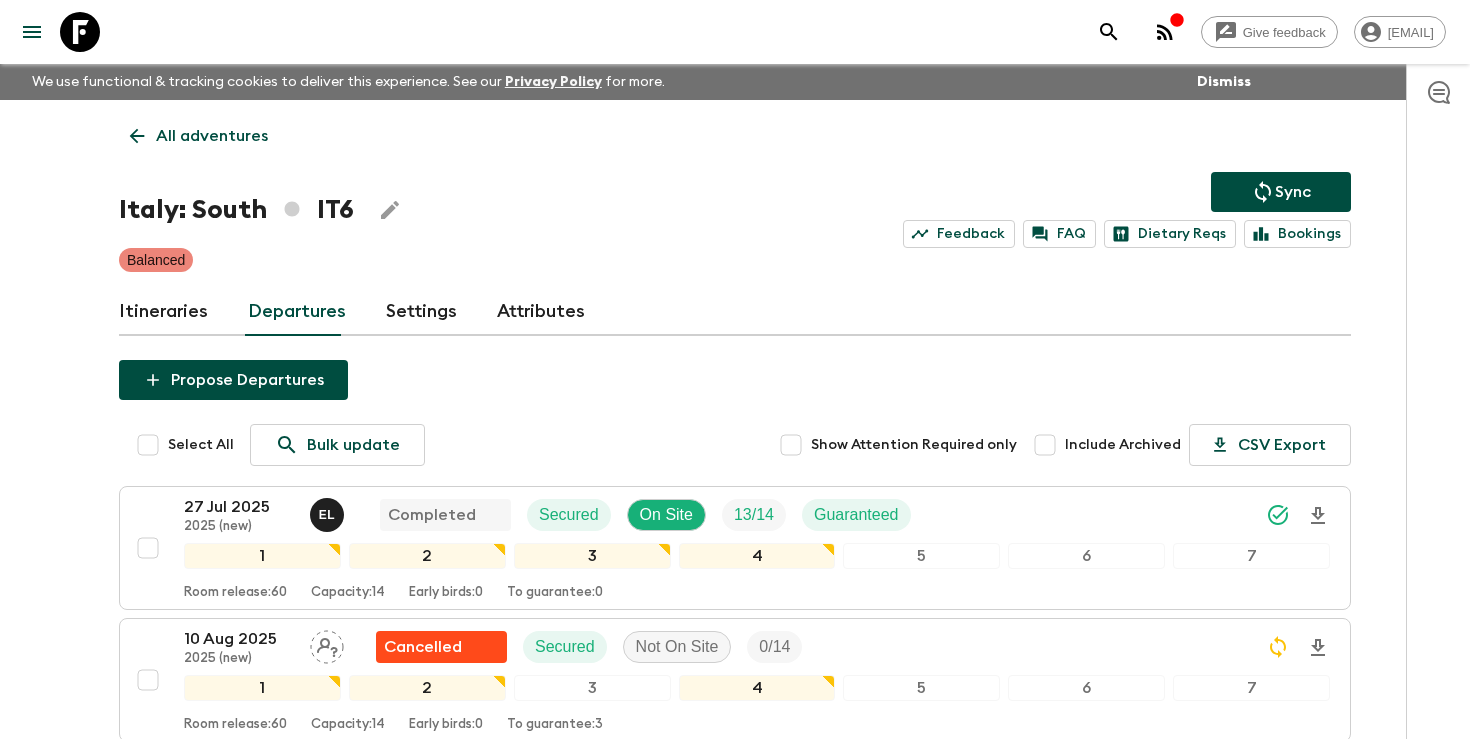 scroll, scrollTop: 708, scrollLeft: 0, axis: vertical 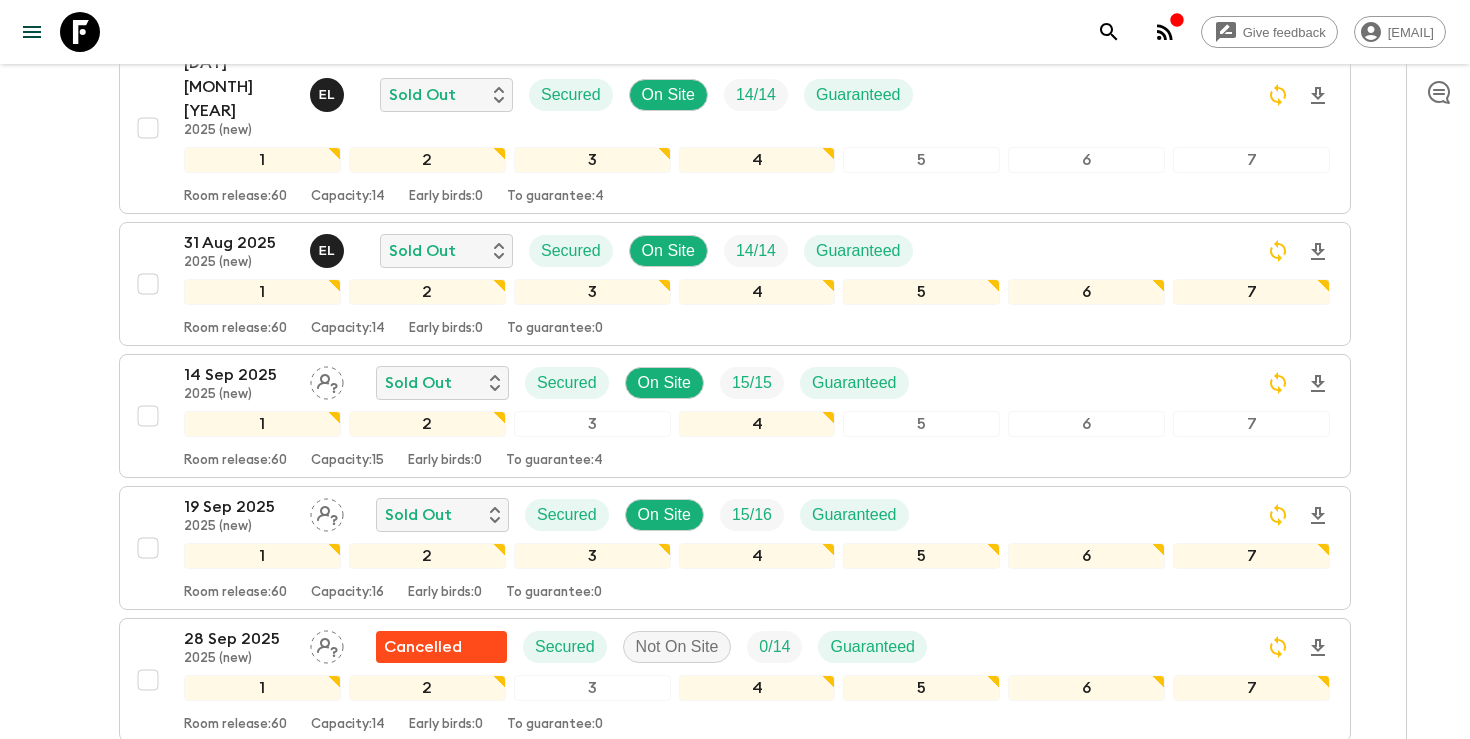 click 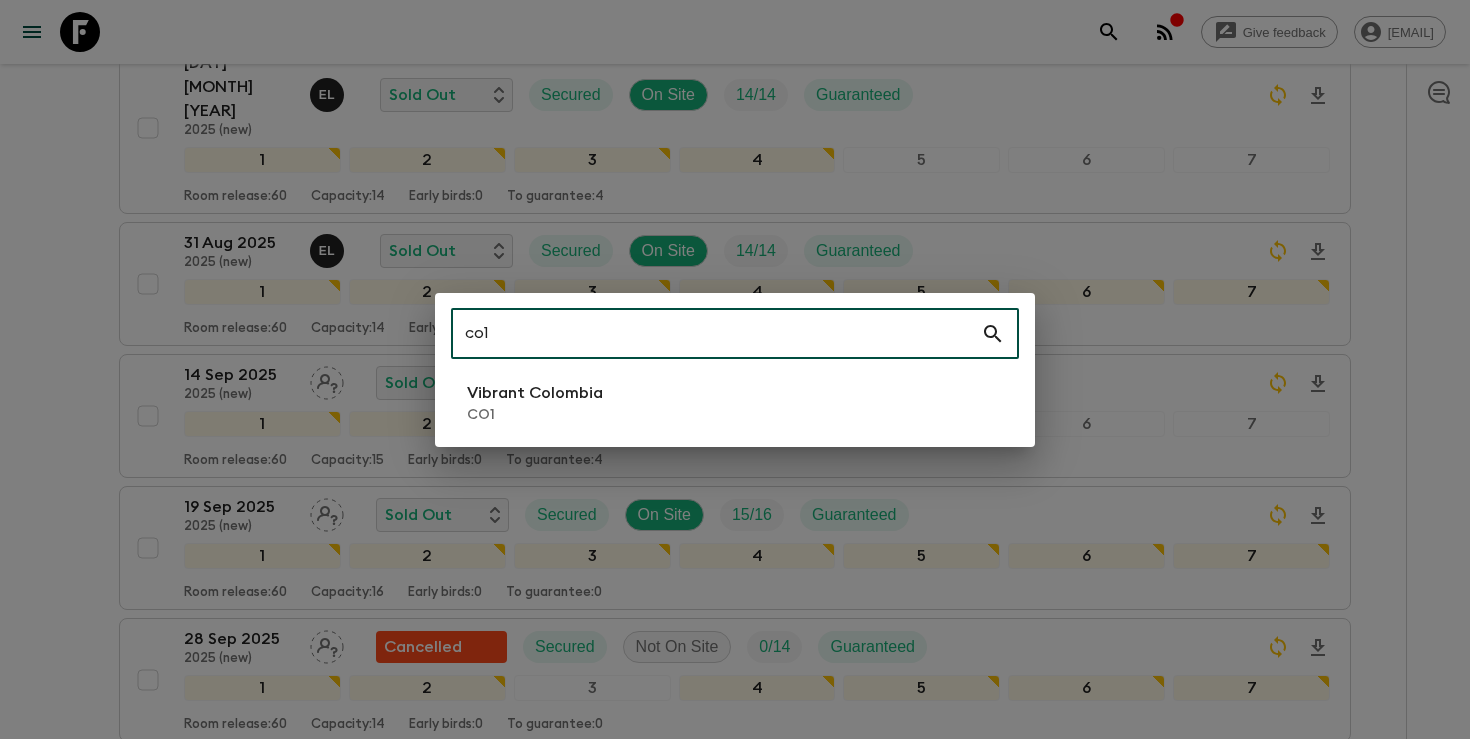 type on "co1" 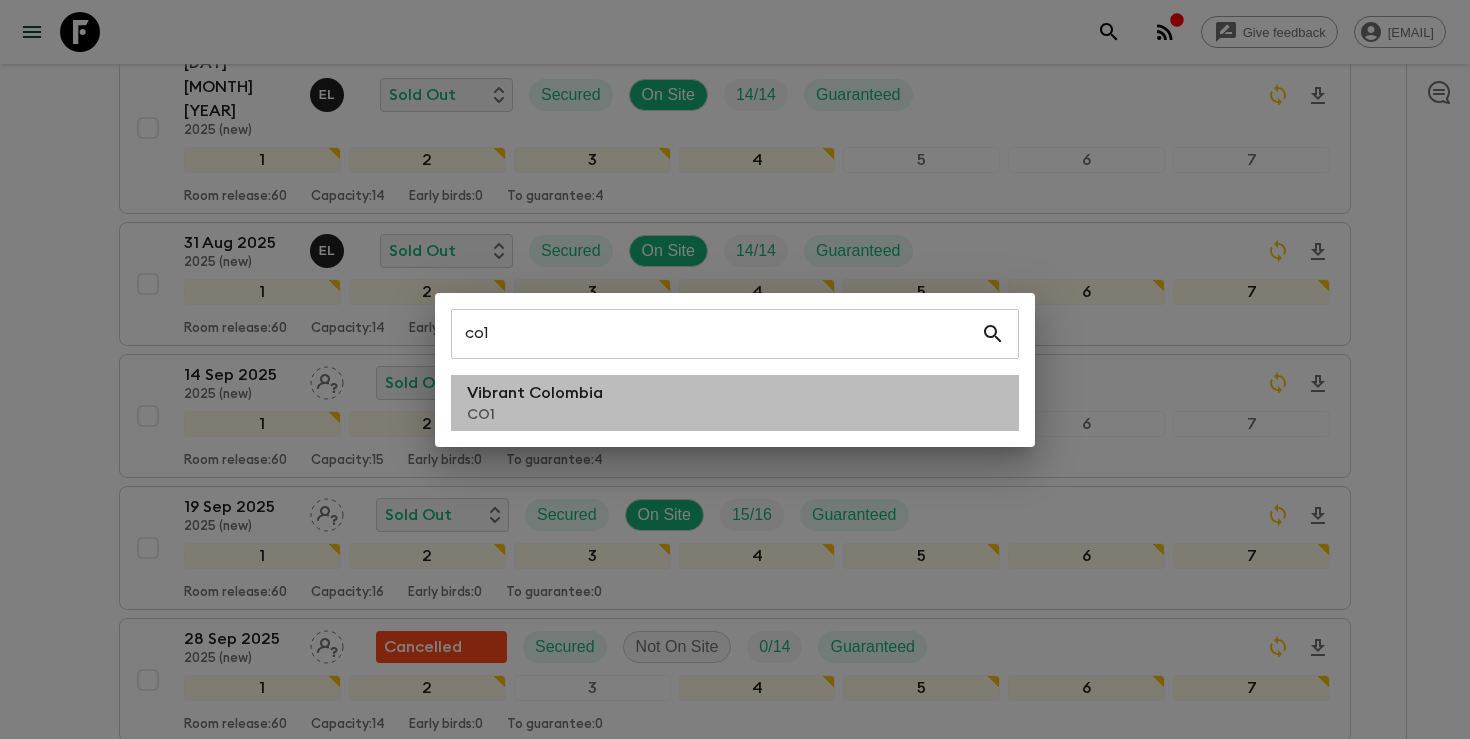 click on "Vibrant Colombia" at bounding box center [535, 393] 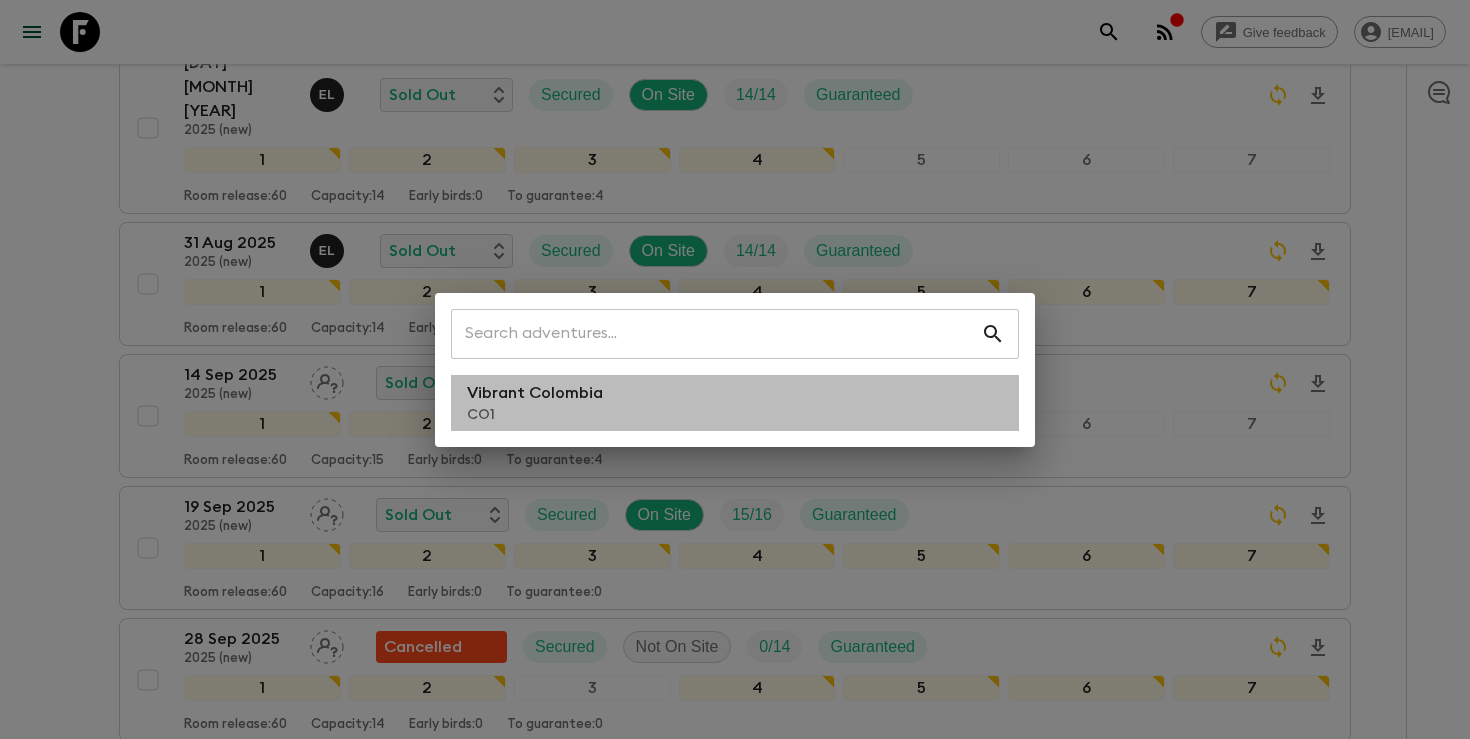 scroll, scrollTop: 0, scrollLeft: 0, axis: both 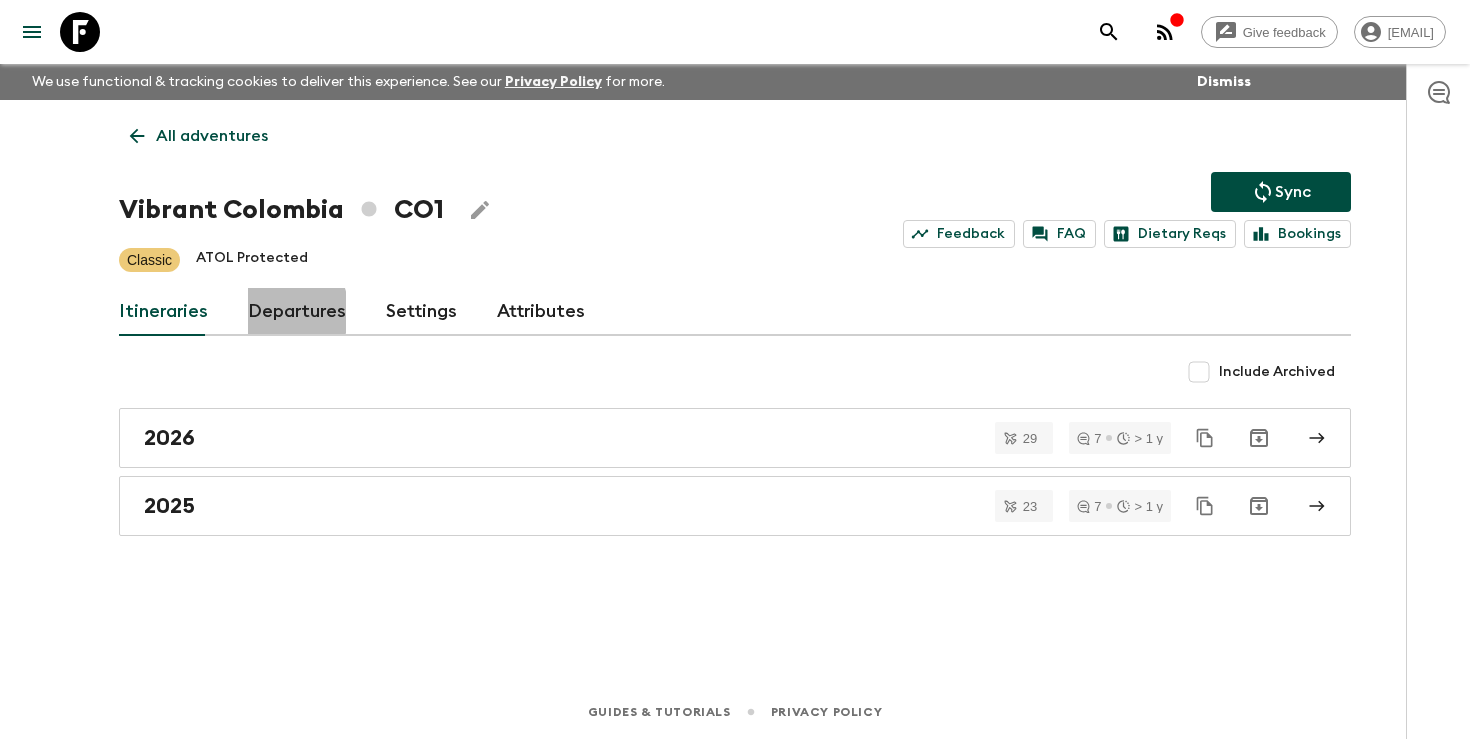 click on "Departures" at bounding box center (297, 312) 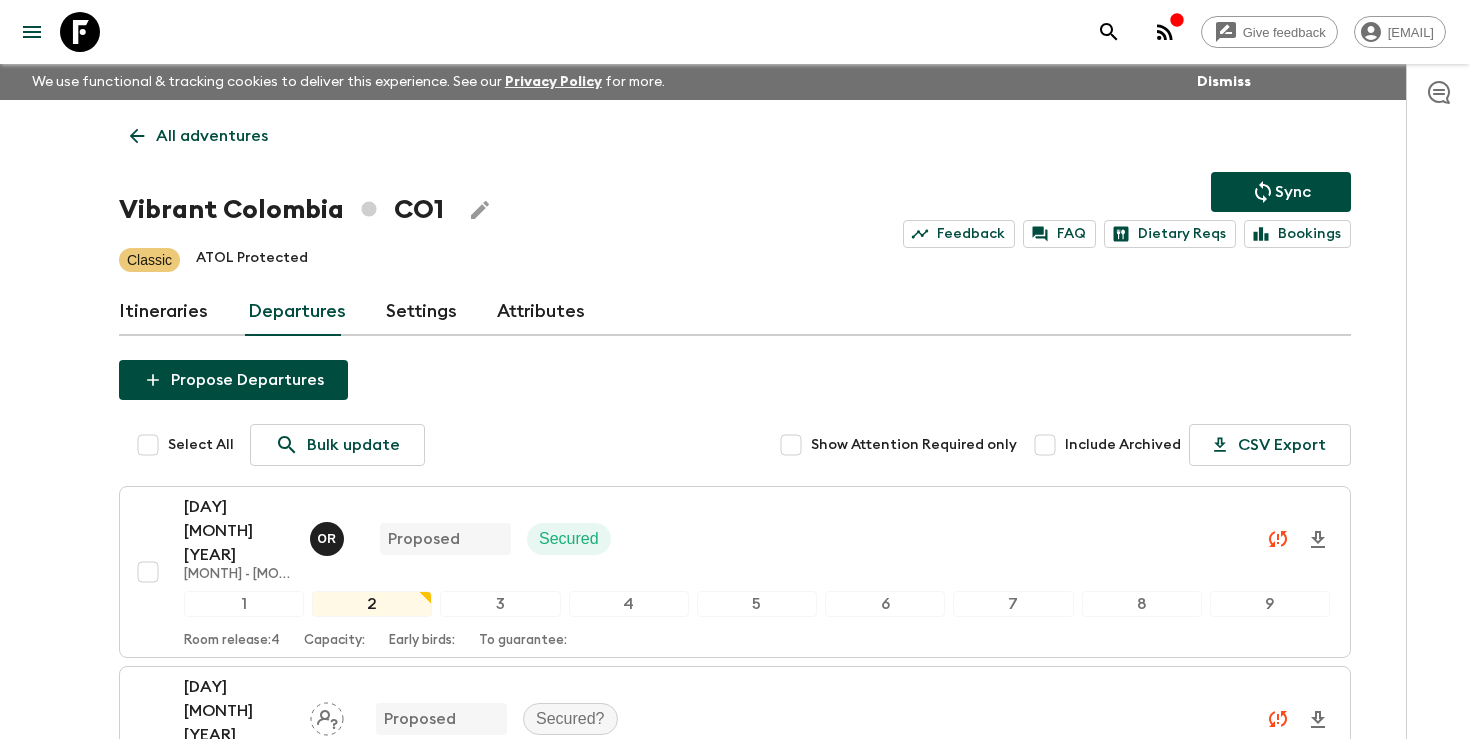 click 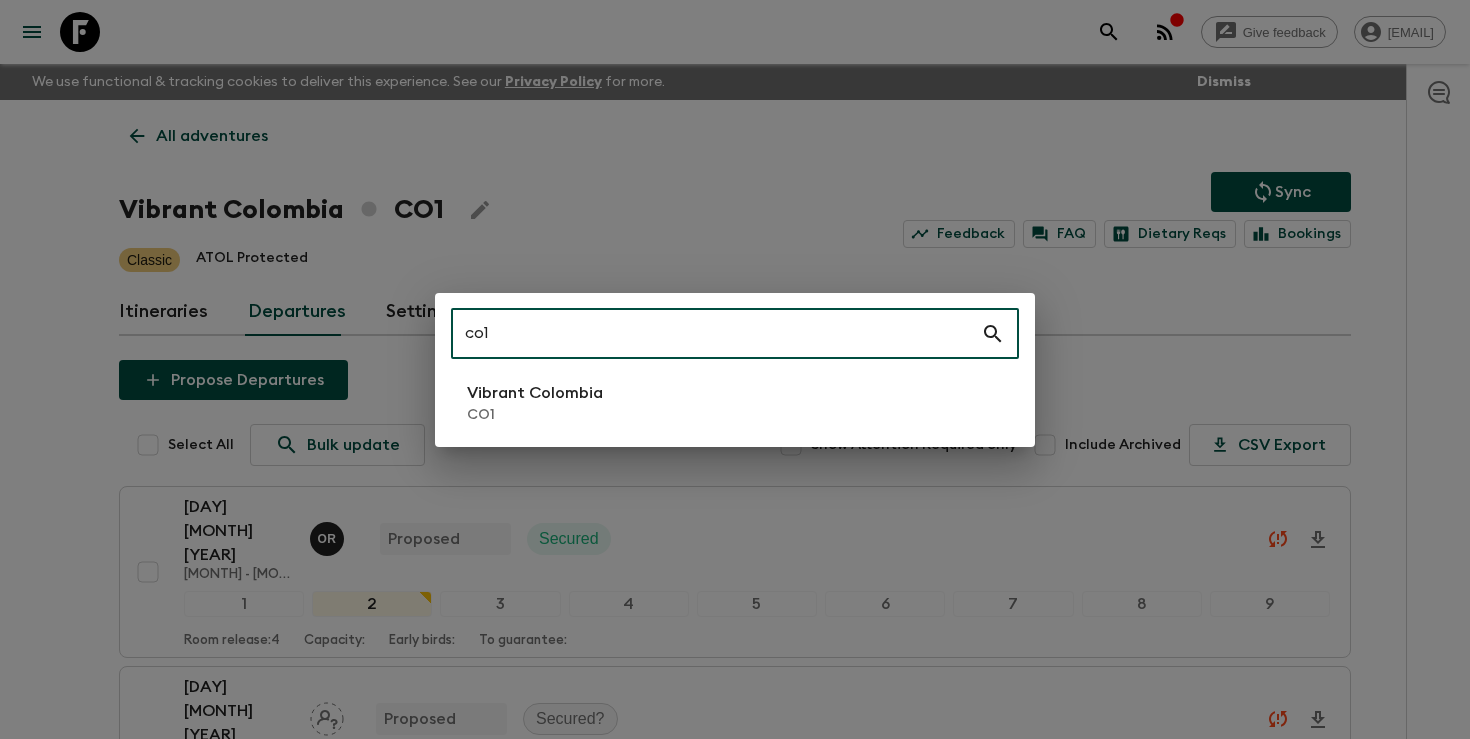 type on "co1" 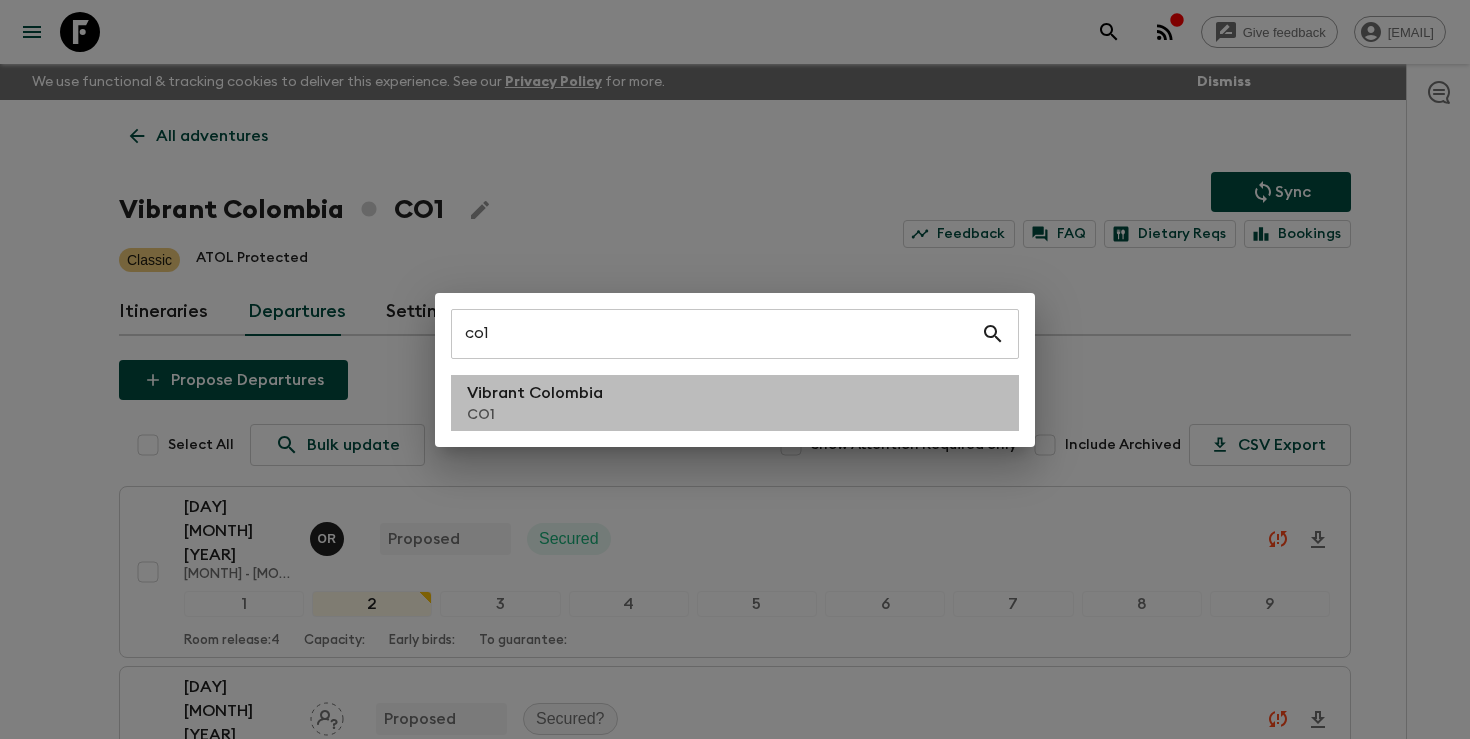 click on "CO1" at bounding box center (535, 415) 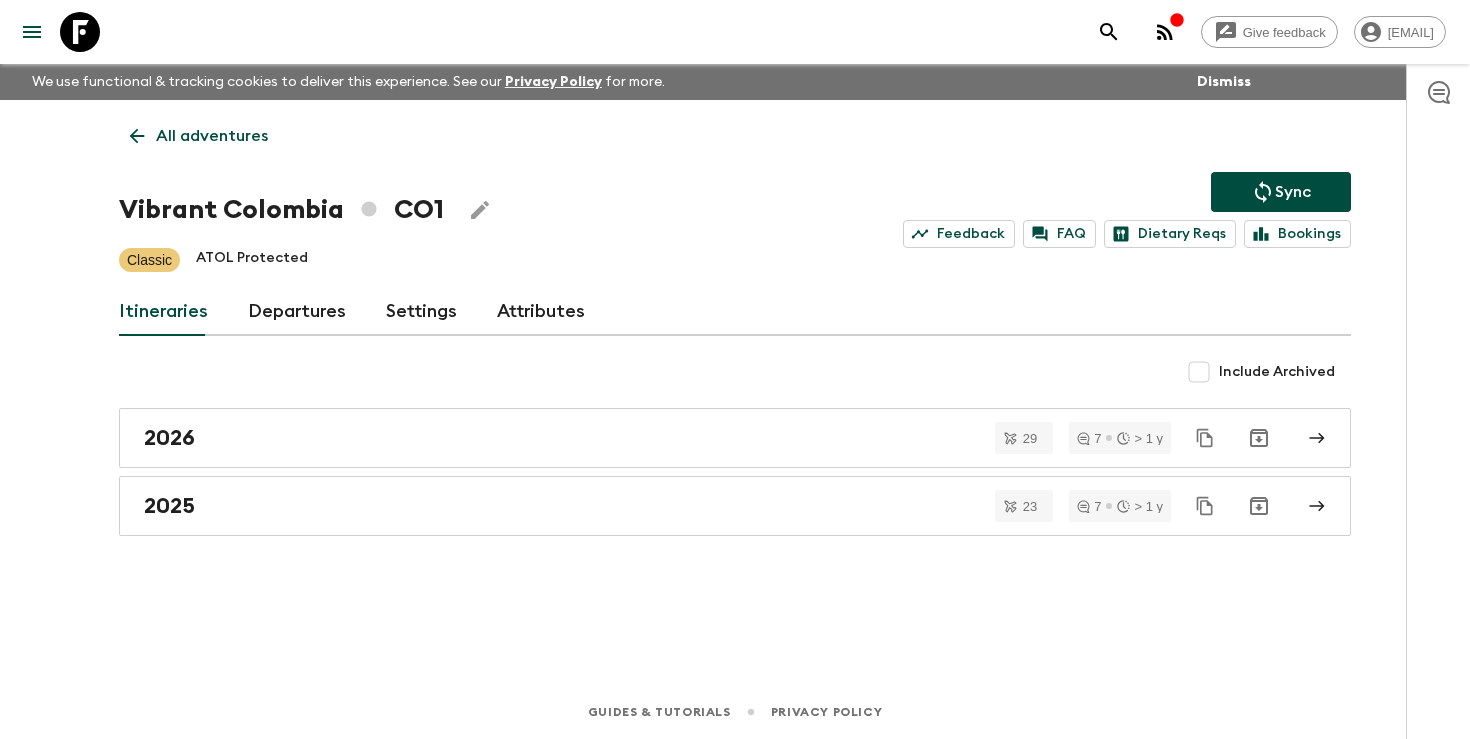 click on "Departures" at bounding box center [297, 312] 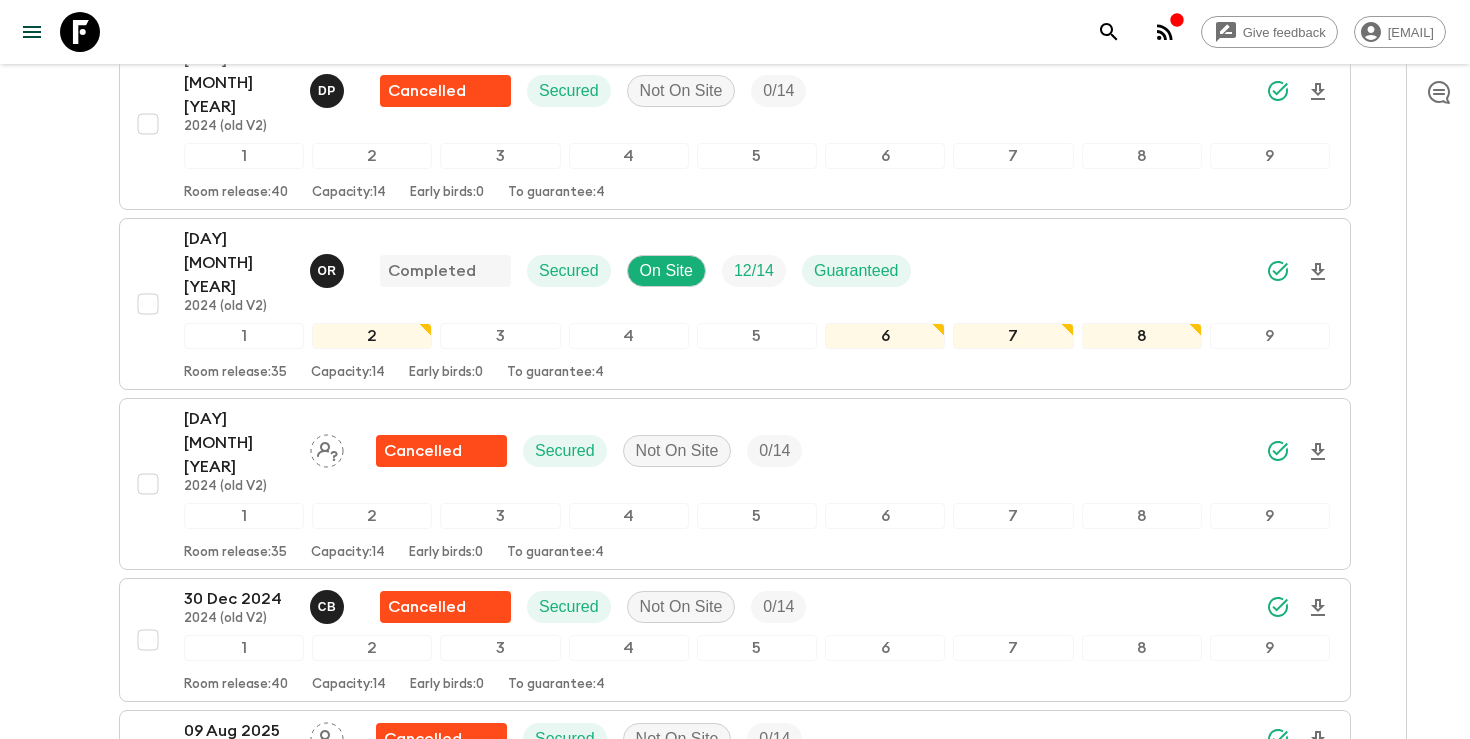 scroll, scrollTop: 2778, scrollLeft: 0, axis: vertical 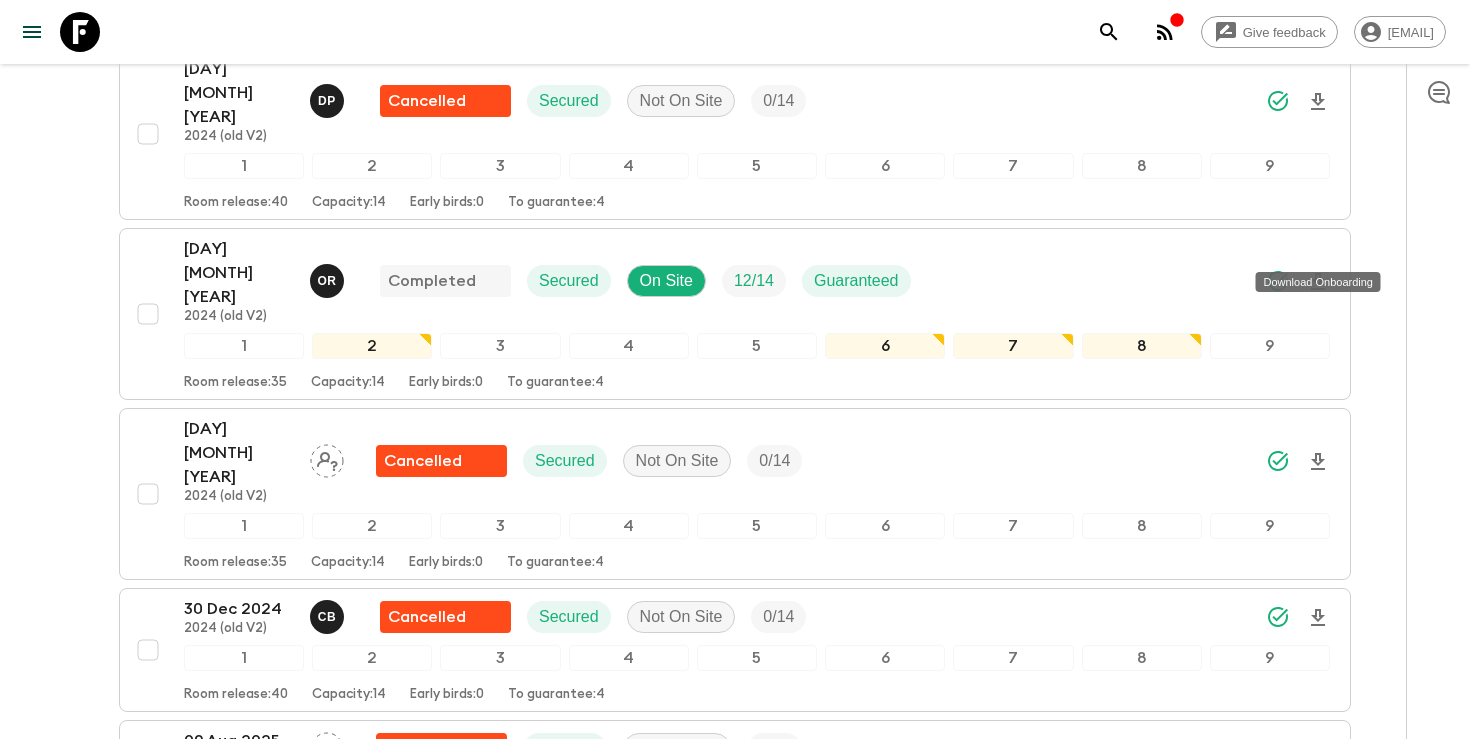 click 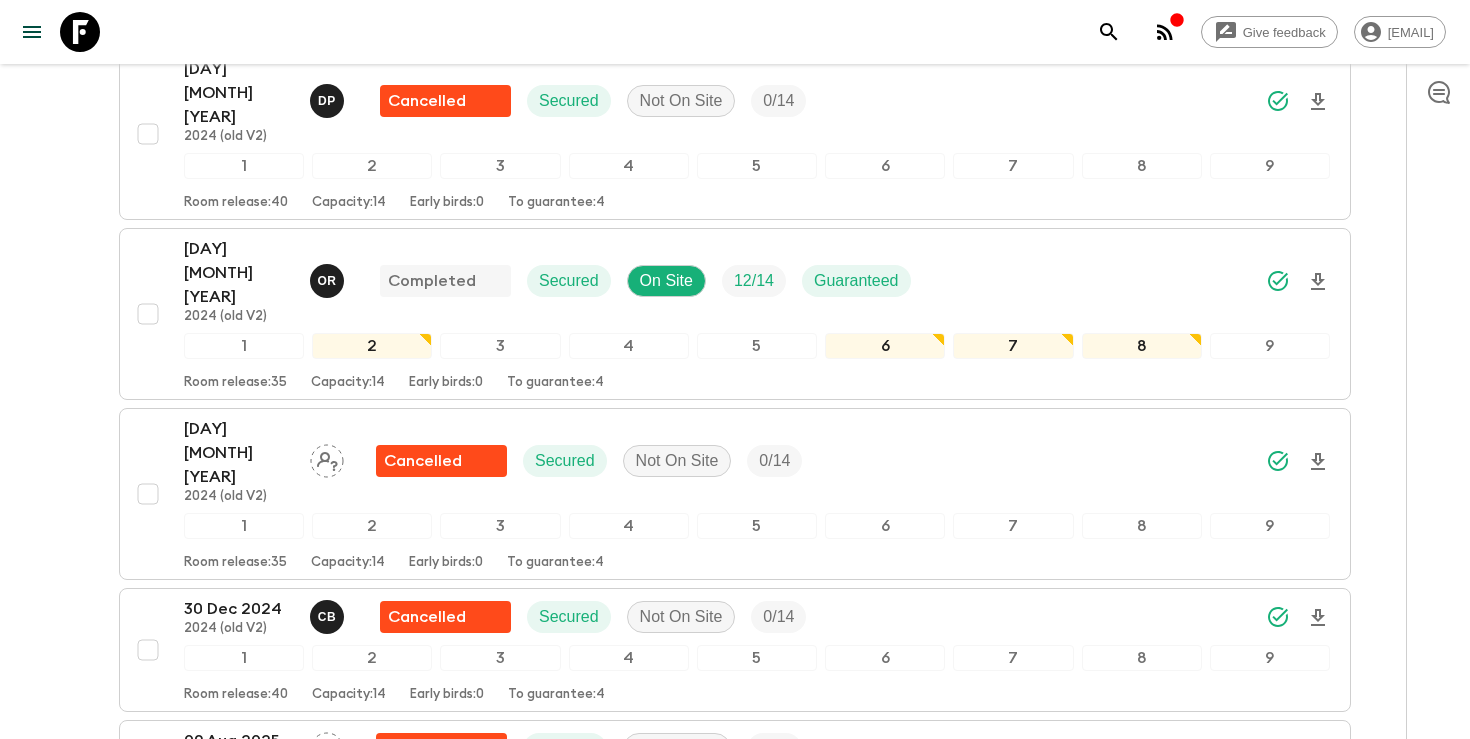 click 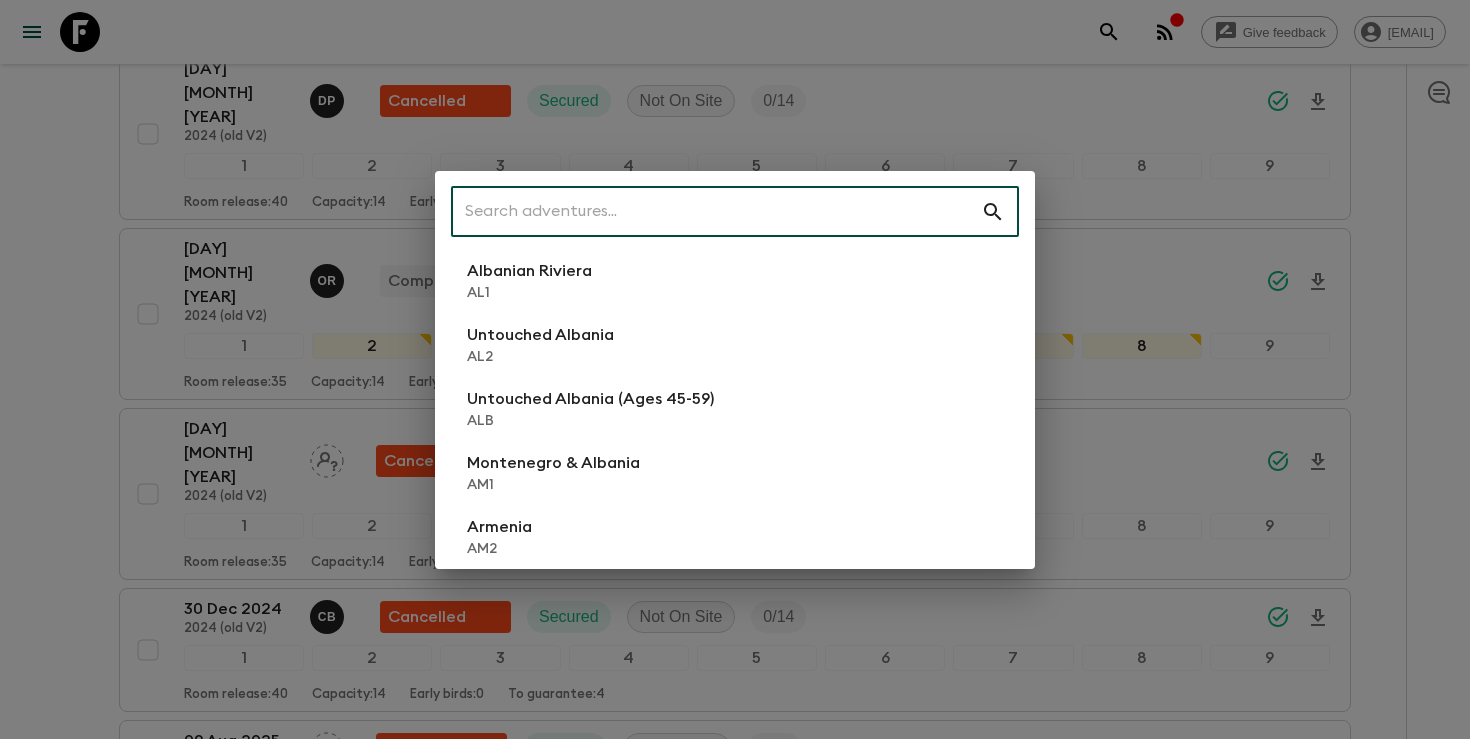 click on "​​ Albanian Riviera AL1 Untouched Albania AL2 Untouched Albania (Ages [AGE]-[AGE]) ALB Montenegro & Albania AM1 Armenia AM2 Armenia (Ages [AGE]-[AGE]) AMB Antarctic Highlights: The Peninsula AQ1 Antarctic Circle: Ultimate Expedition AQ2 Antarctic Highlights: The Peninsula (Ages [AGE]-[AGE]) AQA Ultimate Argentina AR1 Ultimate Argentina (Ages [AGE]-[AGE]) ARA Argentina & Brazil: Buenos Aires to Rio AB1 Argentina & Brazil AB2 Argentina & Brazil (Ages [AGE]-[AGE]) ABB East Coast Australia: Sydney, Byron & Beyond AU1 East Coast Australia: Sydney, Byron & Beyond (Ages [AGE]-[AGE]) AUA Bosnia & Montenegro BM1 Bolivia: Sacred Lakes & Salt Flats BO1 Bolivia: Sacred Lakes & Salt Flats (Ages [AGE]-[AGE]) BOA Brazil Icons: São Paulo to Rio BR1 Brazil: Rio, Paraty & the Pantanal BR2 Immersive Brazil BR3 TA1 TA1 Belize: Jungles, Mayans & Manatees BZ1 Belize: Jungles, Mayans & Manatees (Ages [AGE]-[AGE]) BZA Western Canada: Calgary to Vancouver CA1 Chile: Santiago to Patagonia CL1 Chile: Santiago to Patagonia (Ages [AGE]-[AGE]) CLA Vibrant Colombia CO1 CO2 COA COB CR1 CR2" at bounding box center [735, 369] 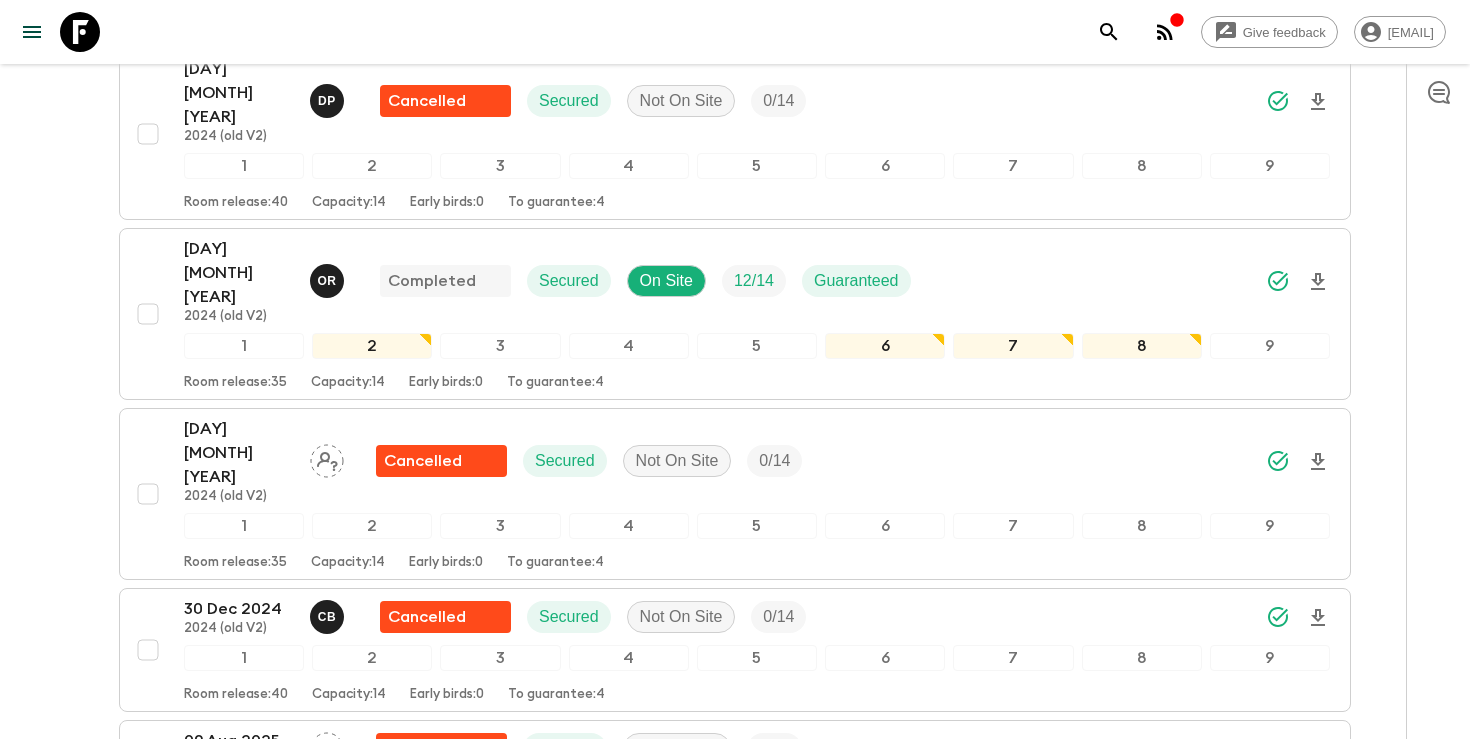 click on "23 Aug 2025" at bounding box center (239, 1005) 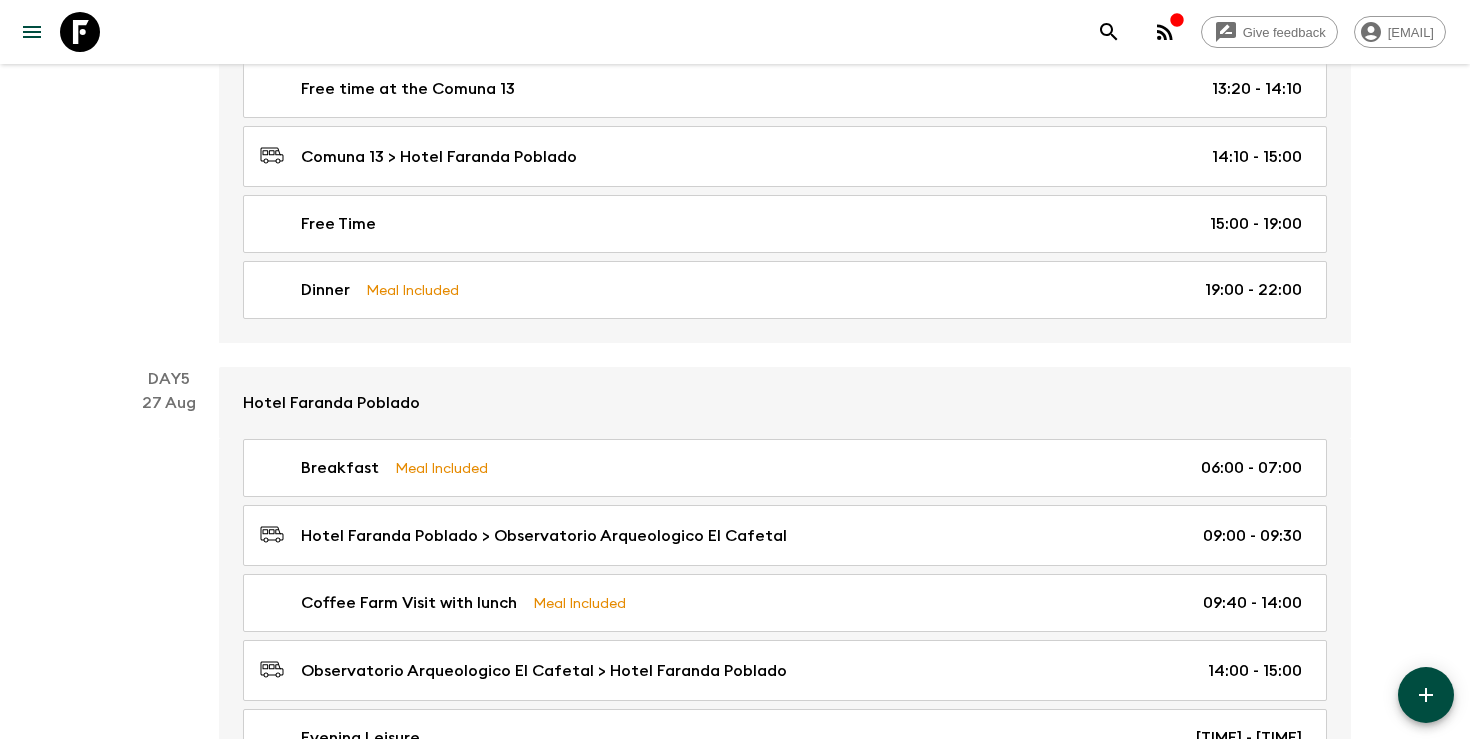 scroll, scrollTop: 2790, scrollLeft: 0, axis: vertical 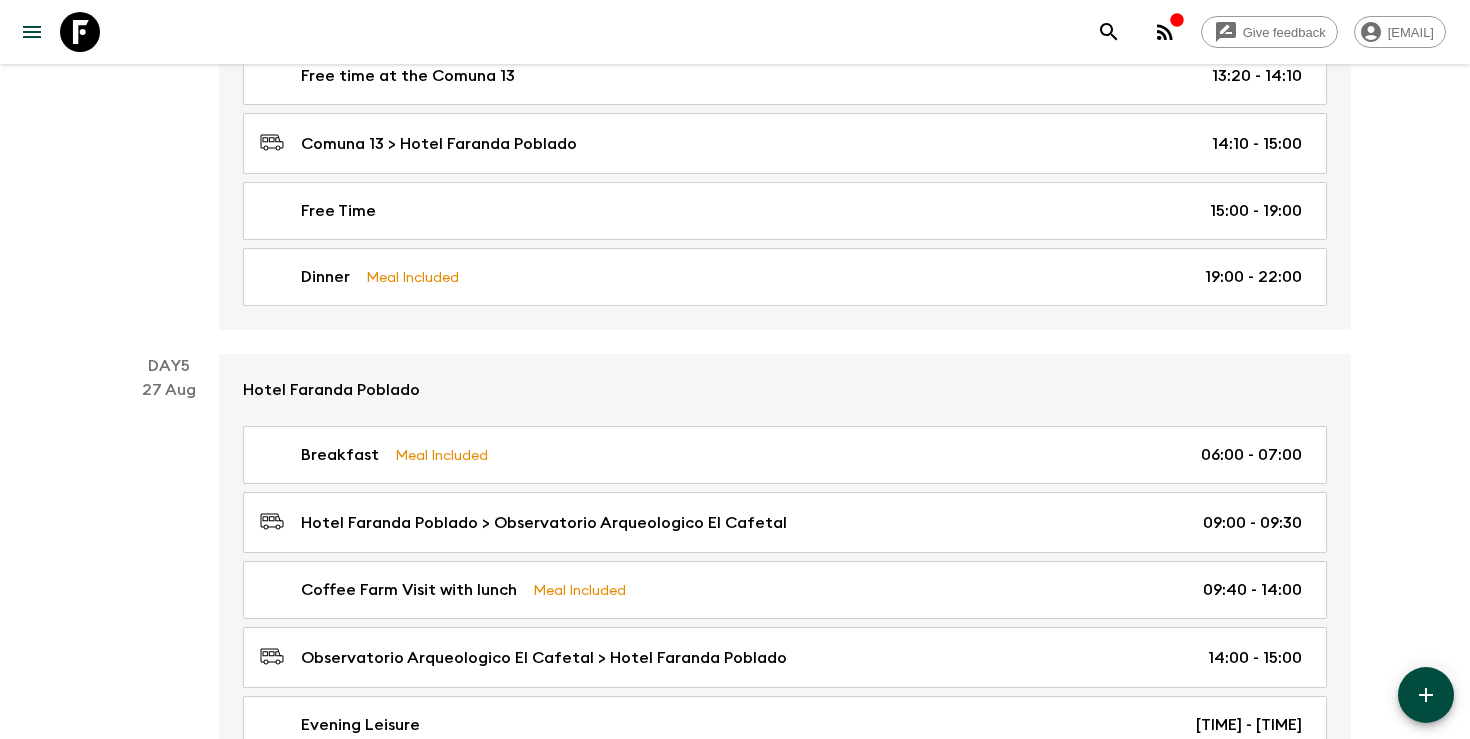 click 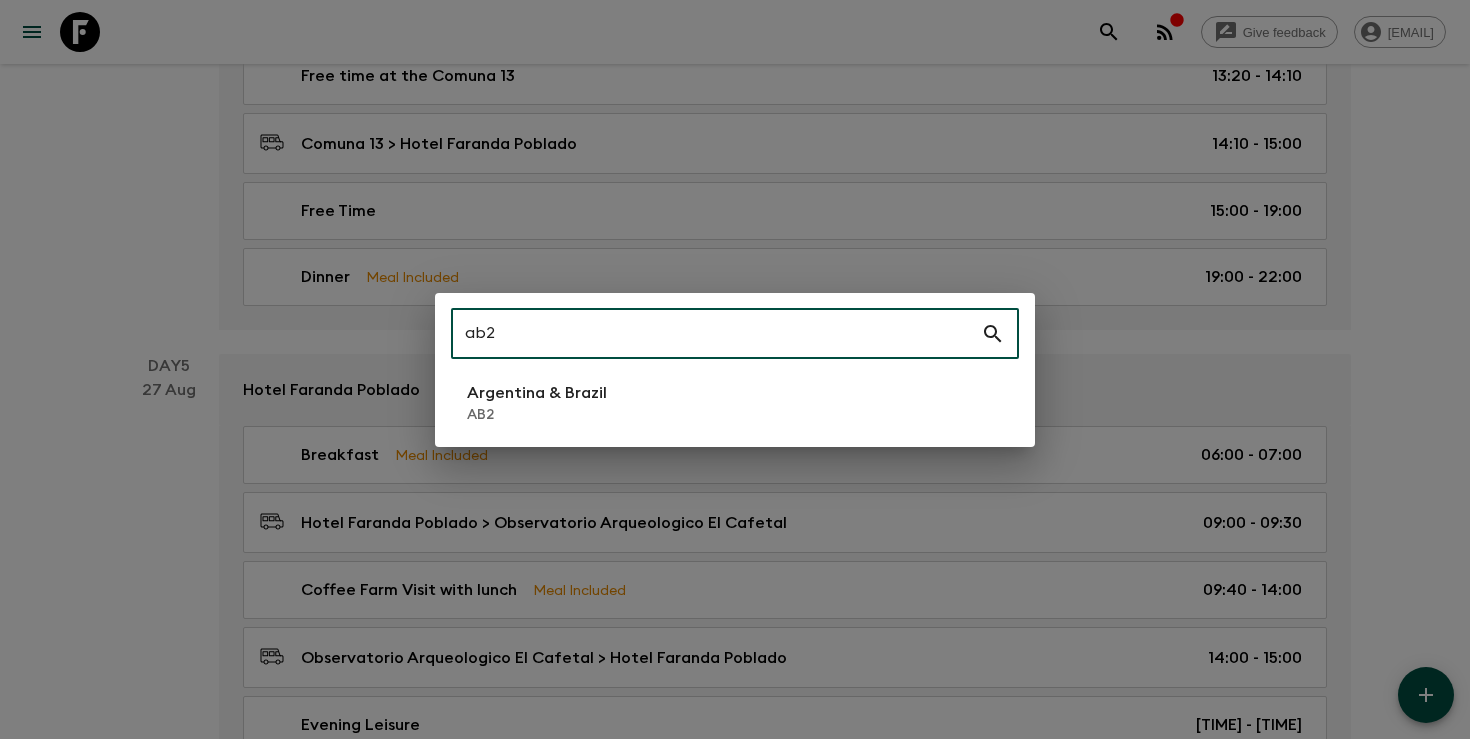type on "ab2" 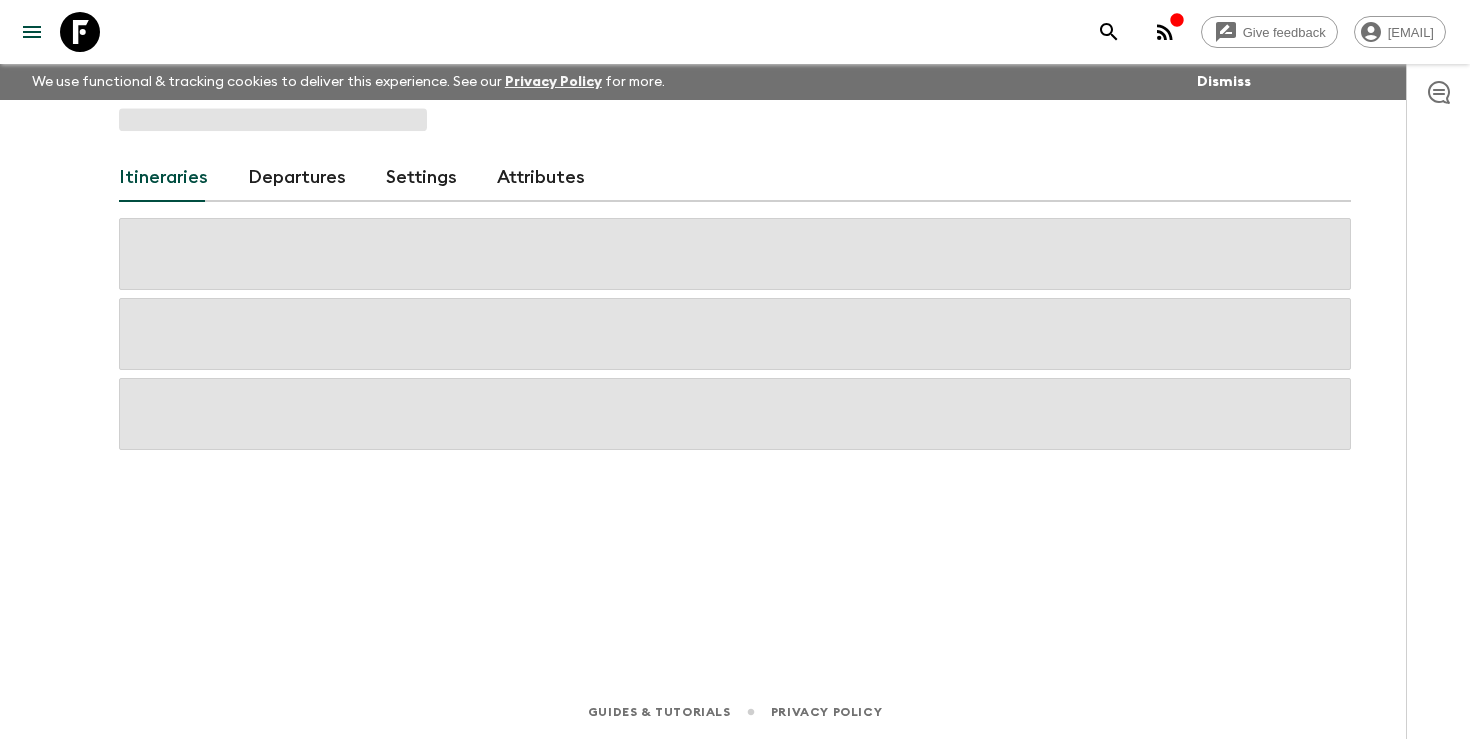scroll, scrollTop: 0, scrollLeft: 0, axis: both 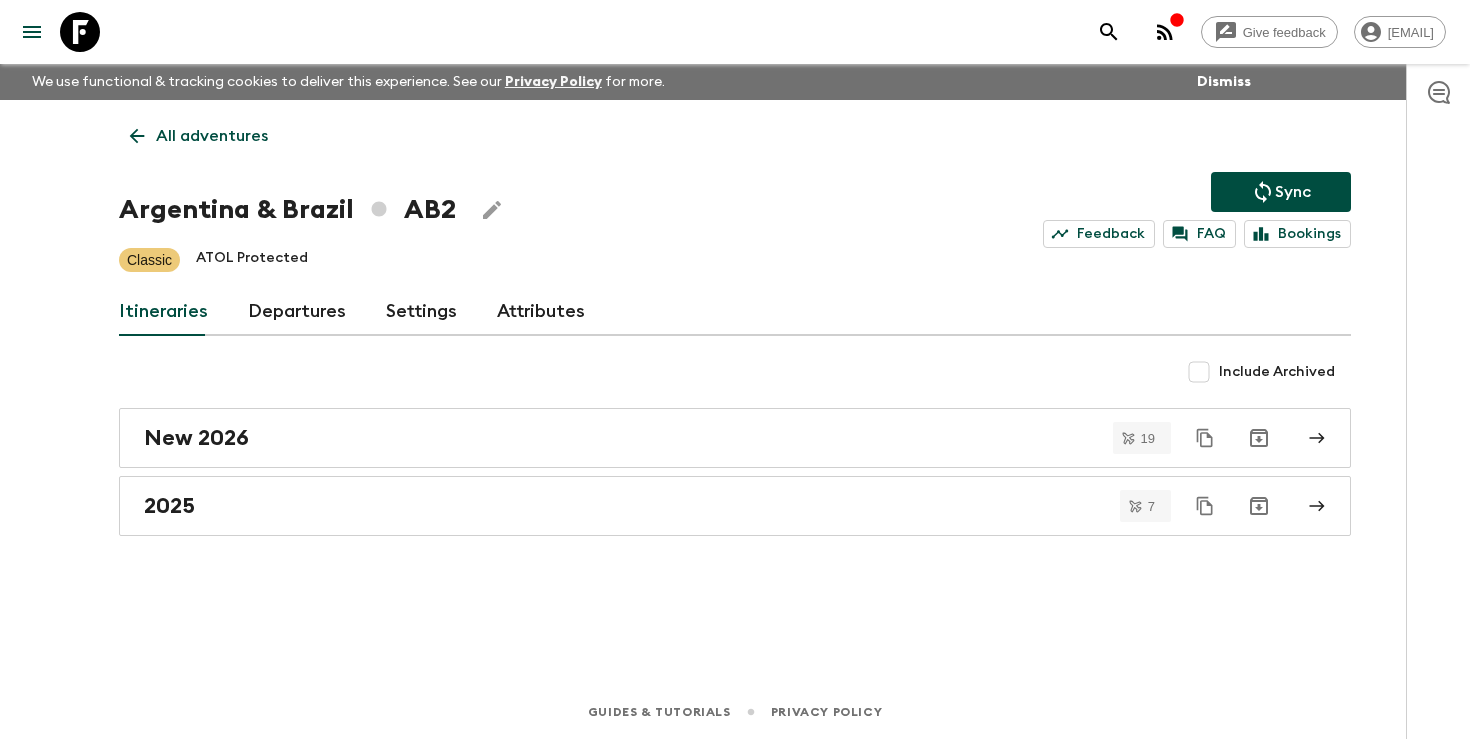 click on "Departures" at bounding box center (297, 312) 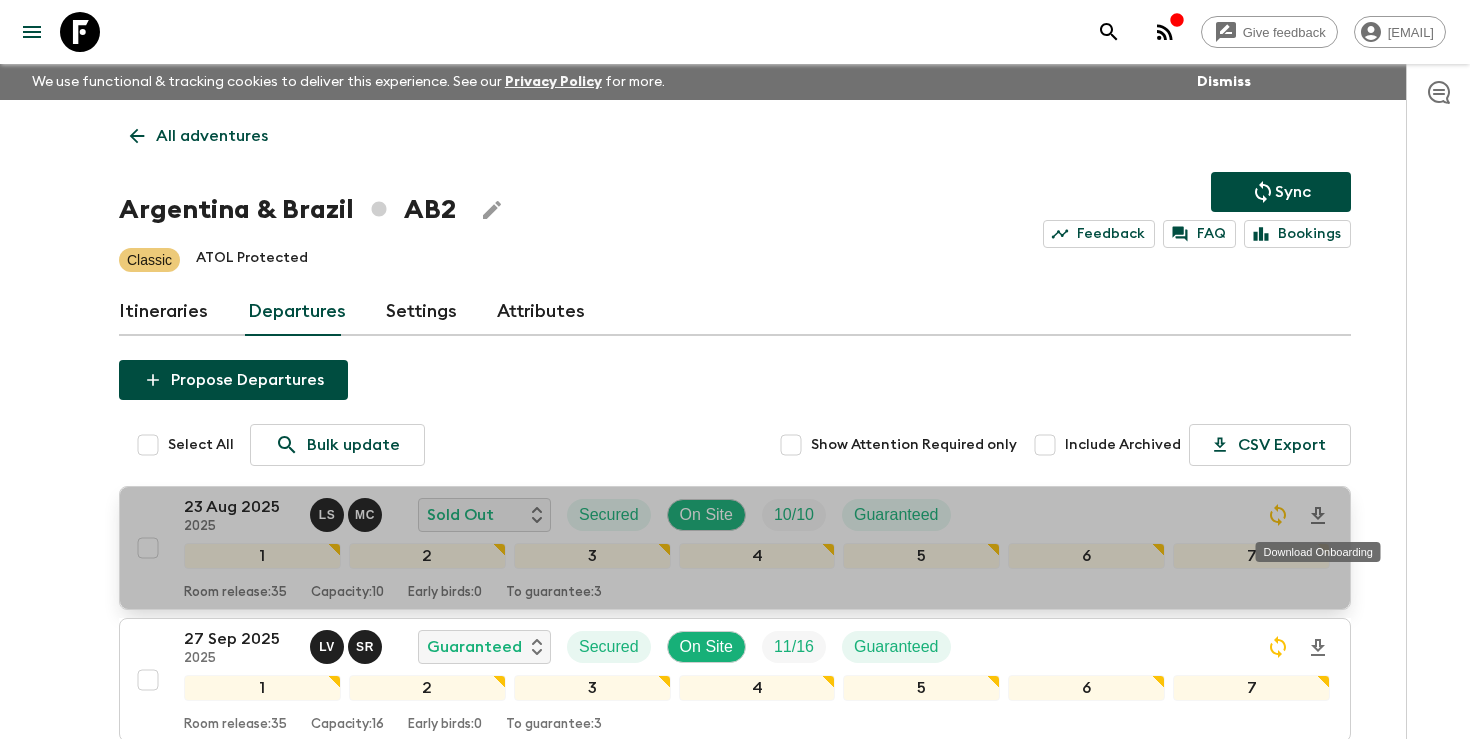 click 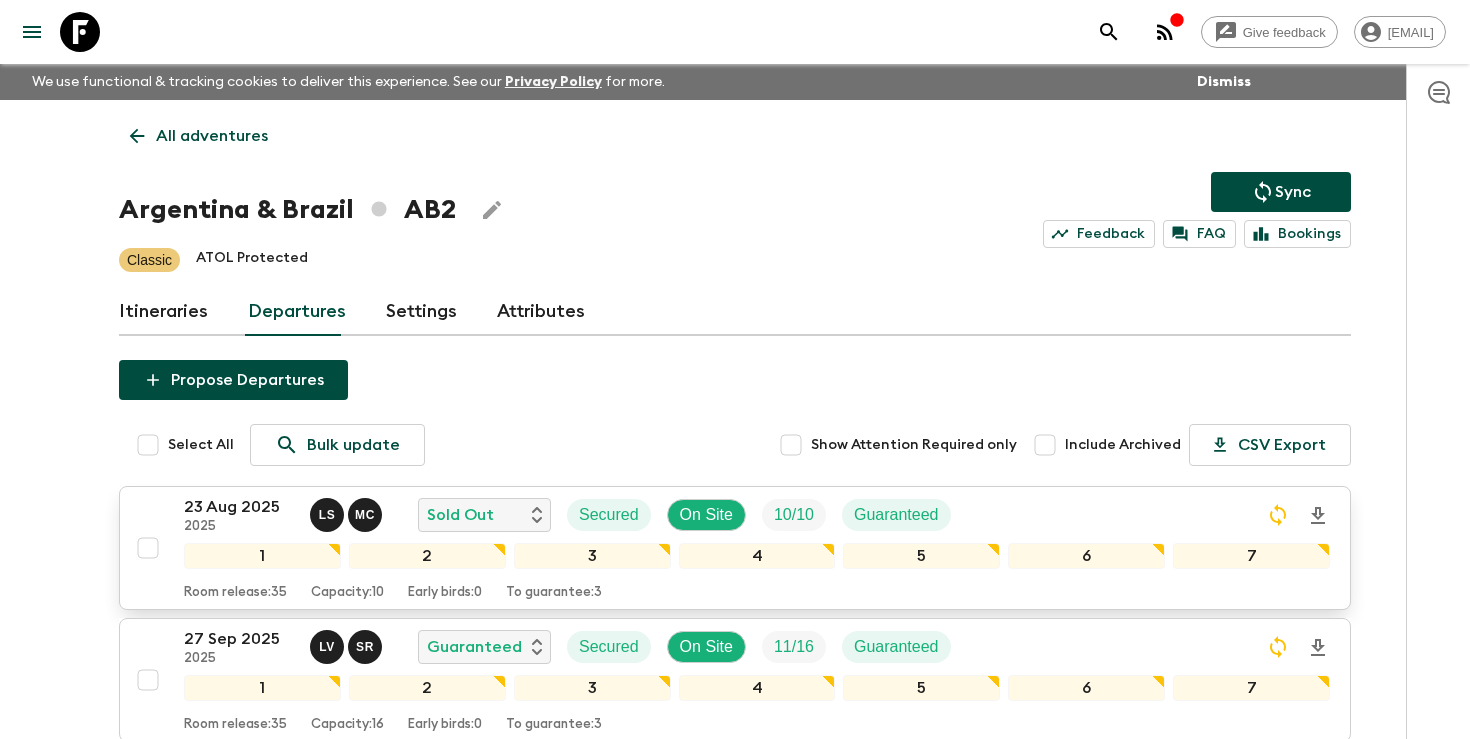 click 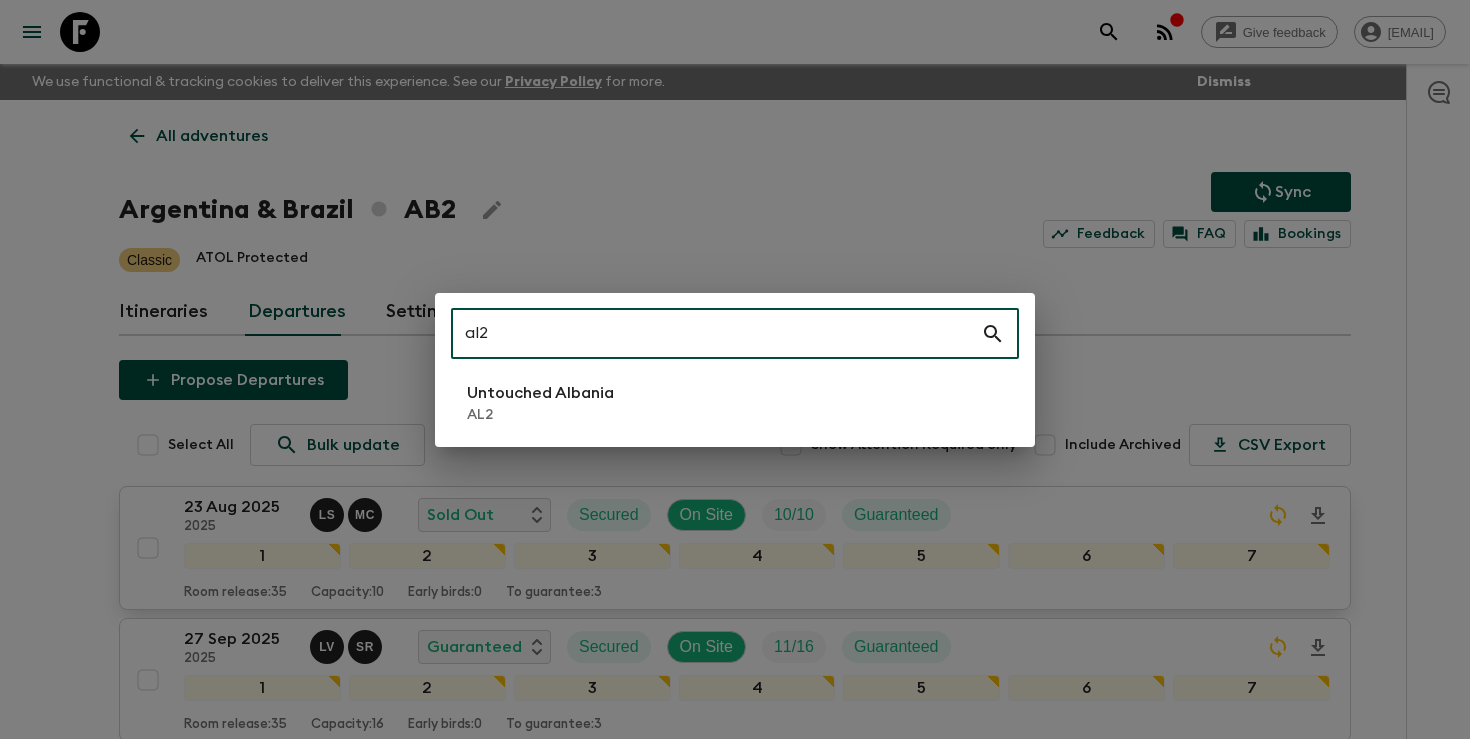type on "al2" 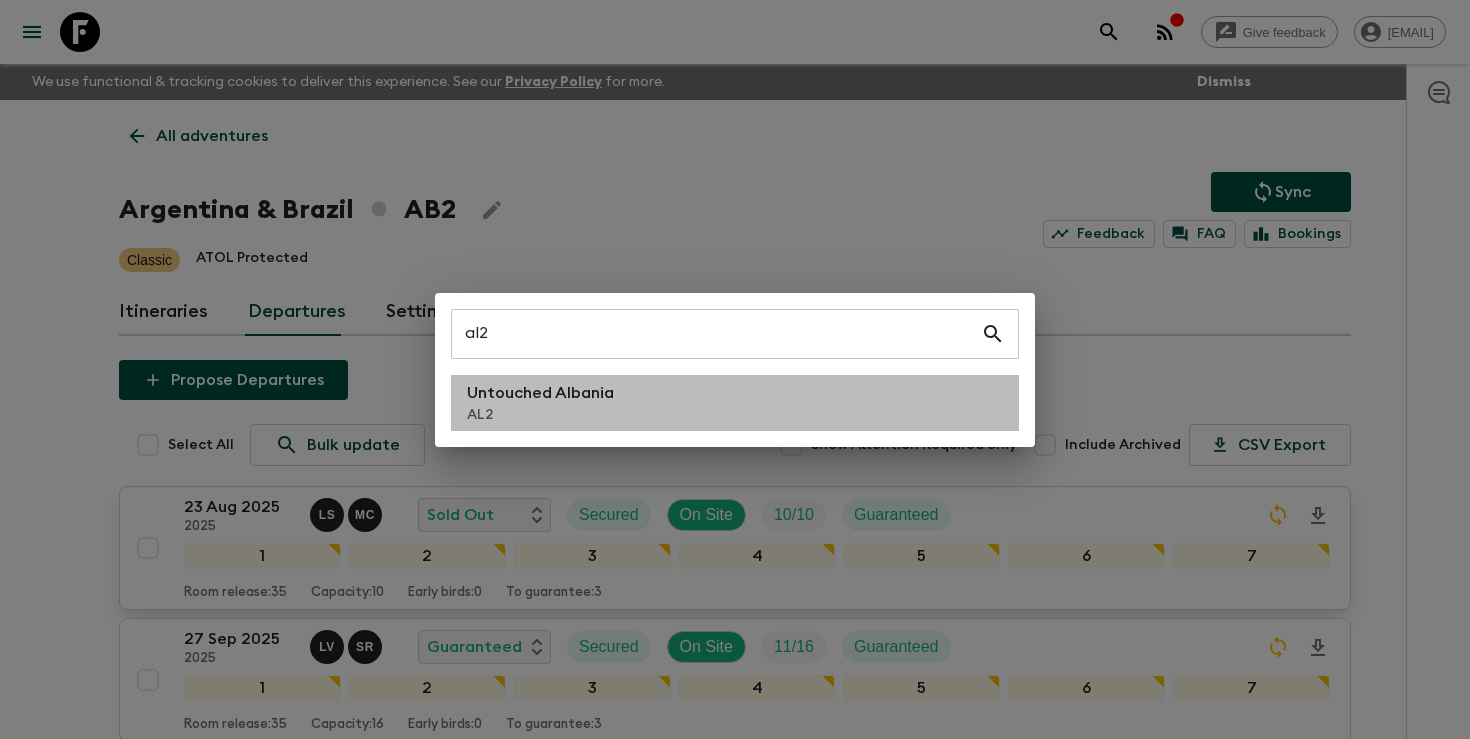 click on "Untouched Albania AL2" at bounding box center (735, 403) 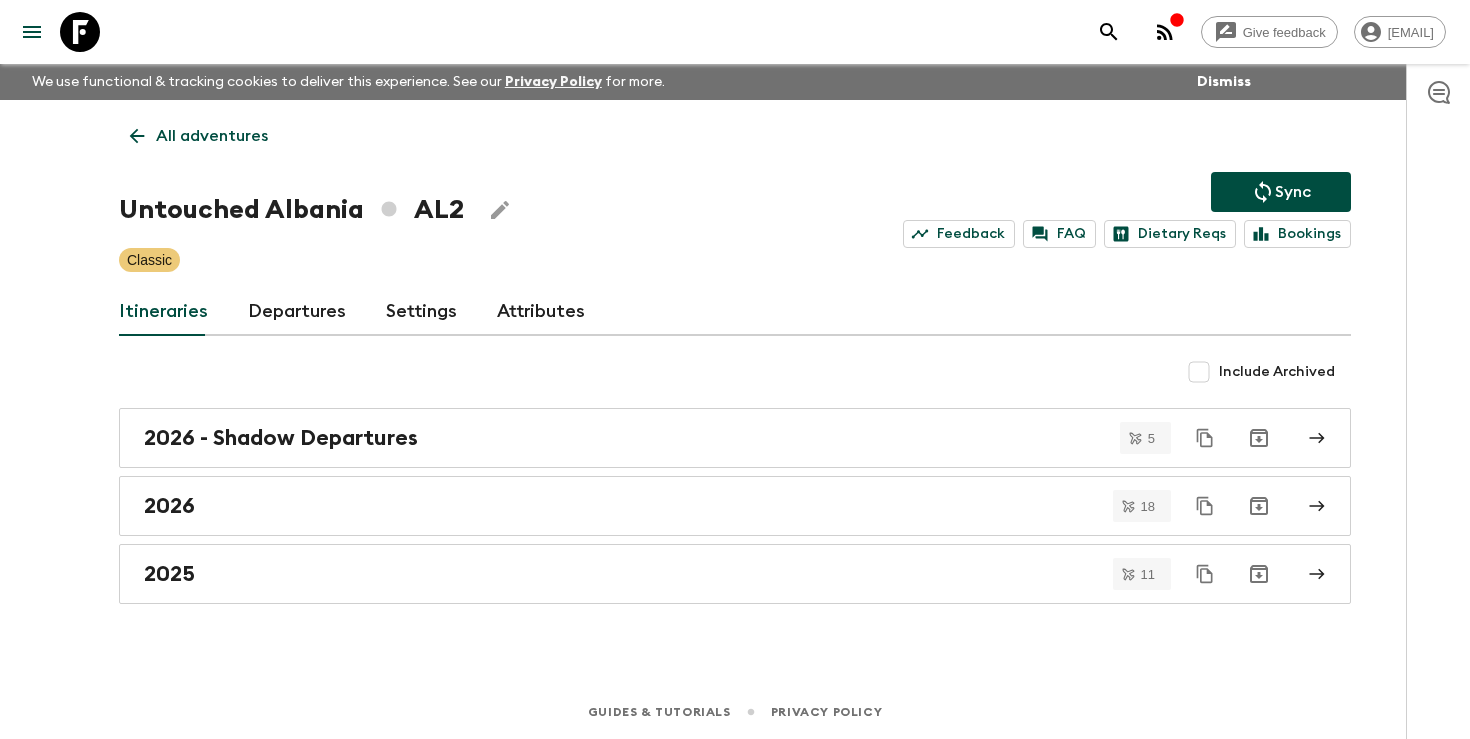 click on "Departures" at bounding box center (297, 312) 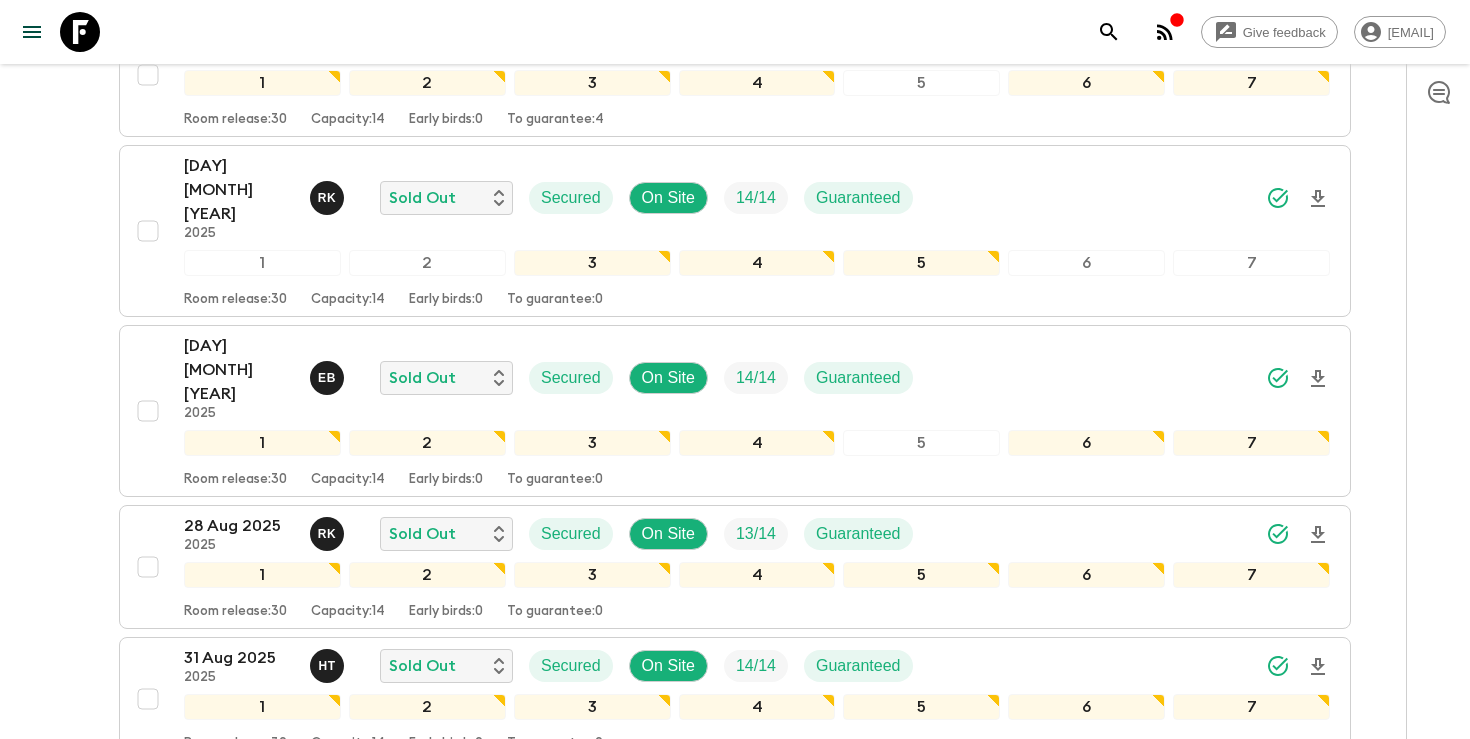 scroll, scrollTop: 529, scrollLeft: 0, axis: vertical 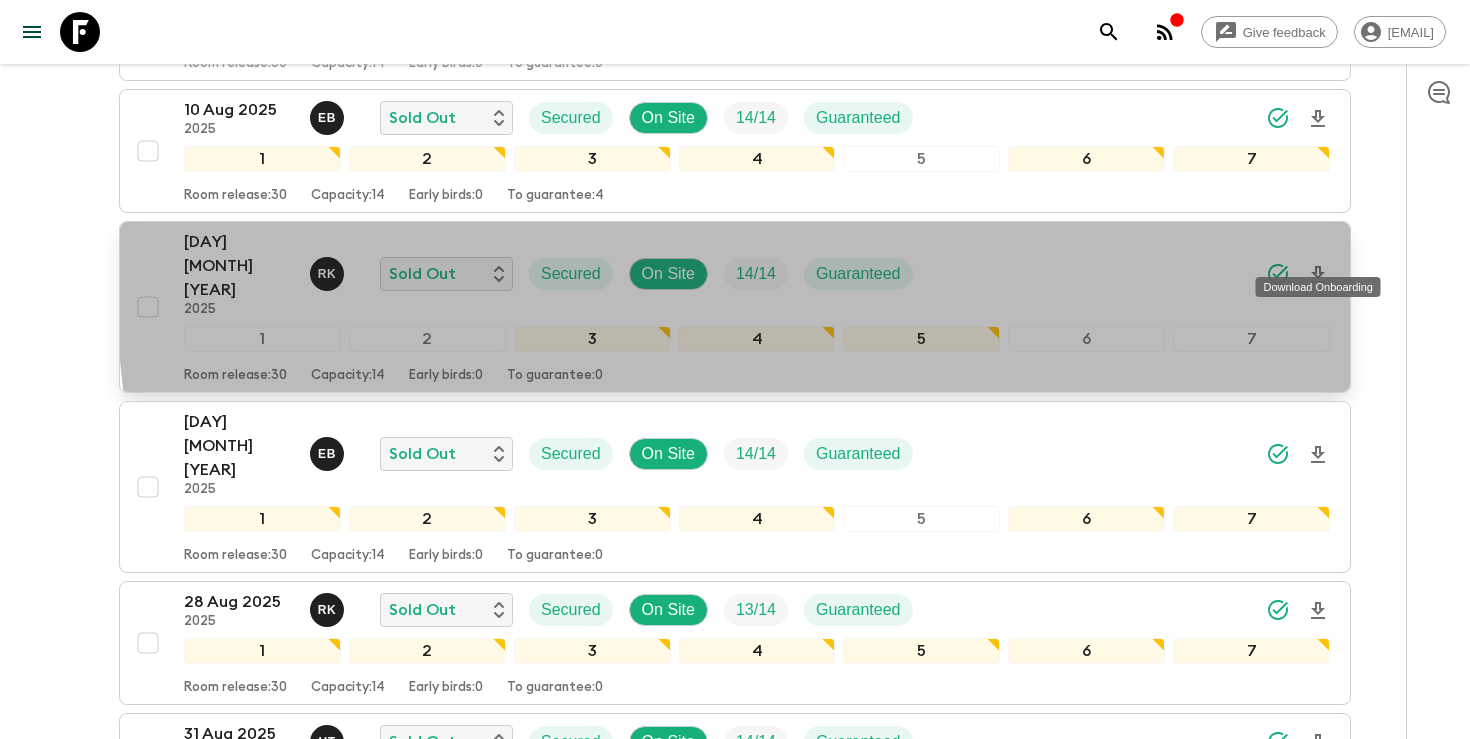 click 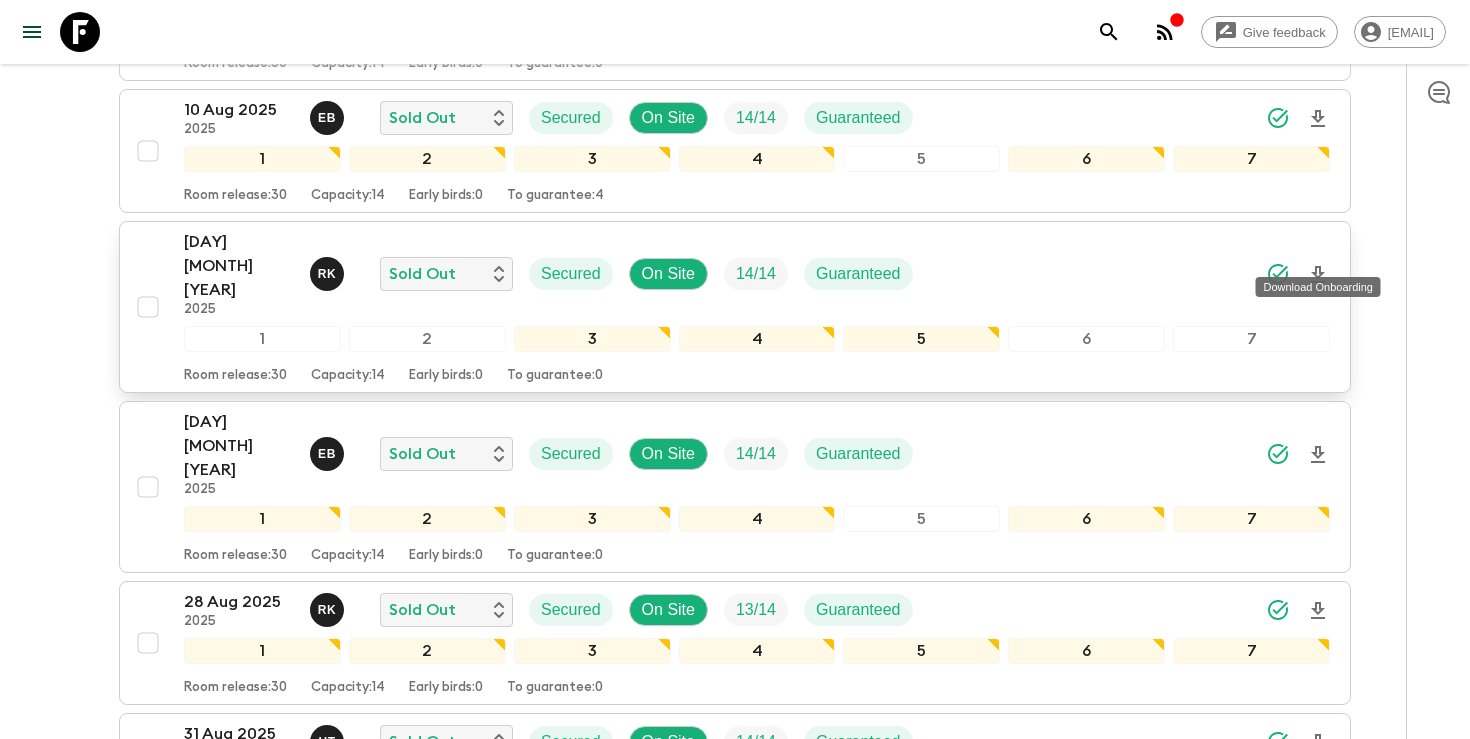 click 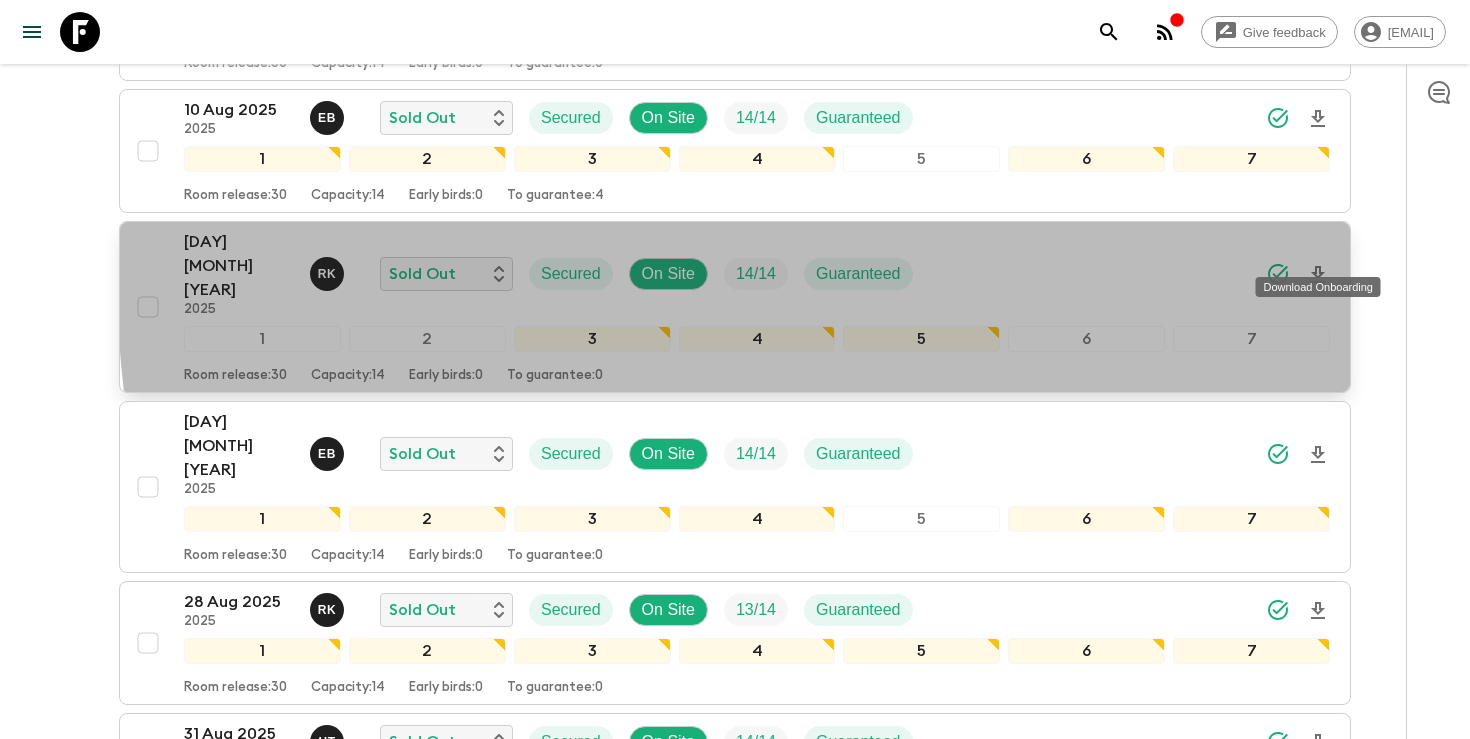 click 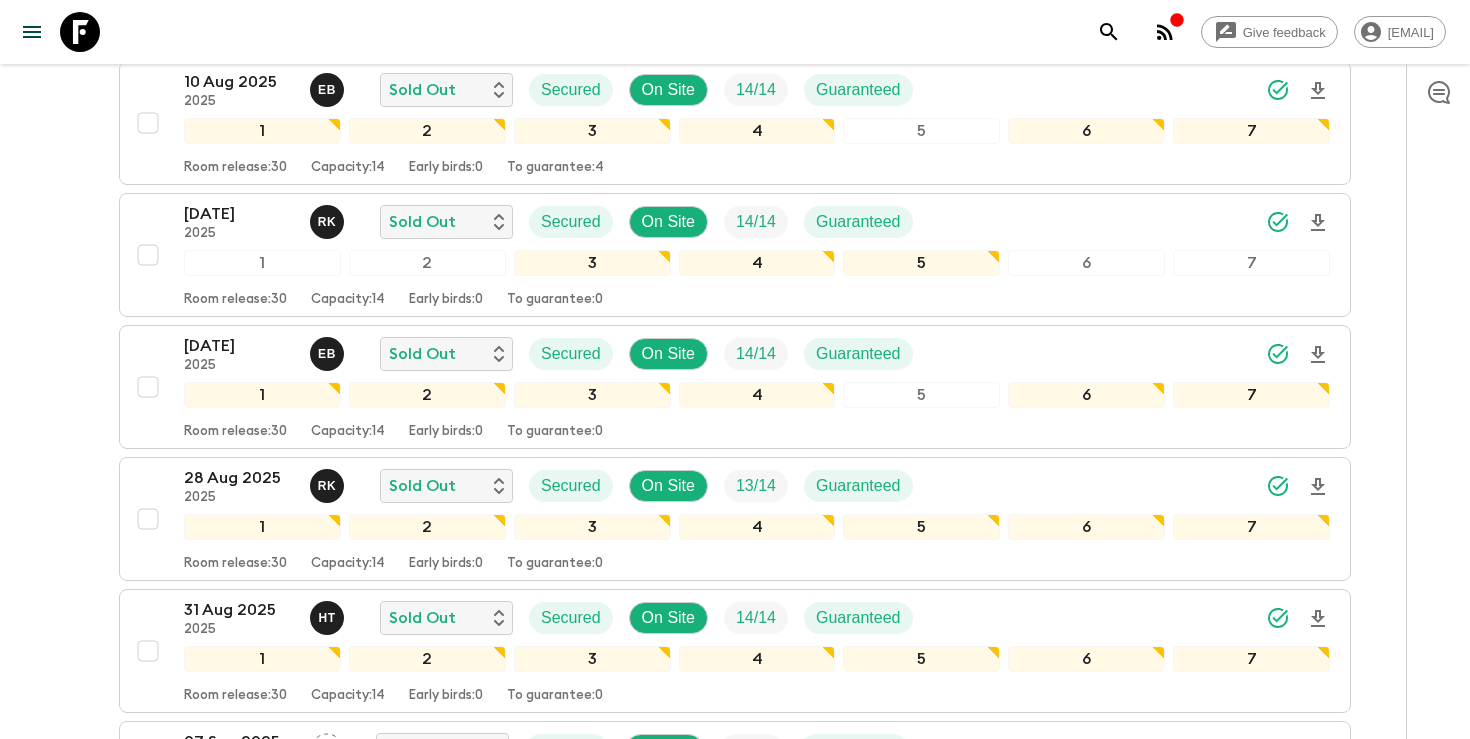 scroll, scrollTop: 489, scrollLeft: 0, axis: vertical 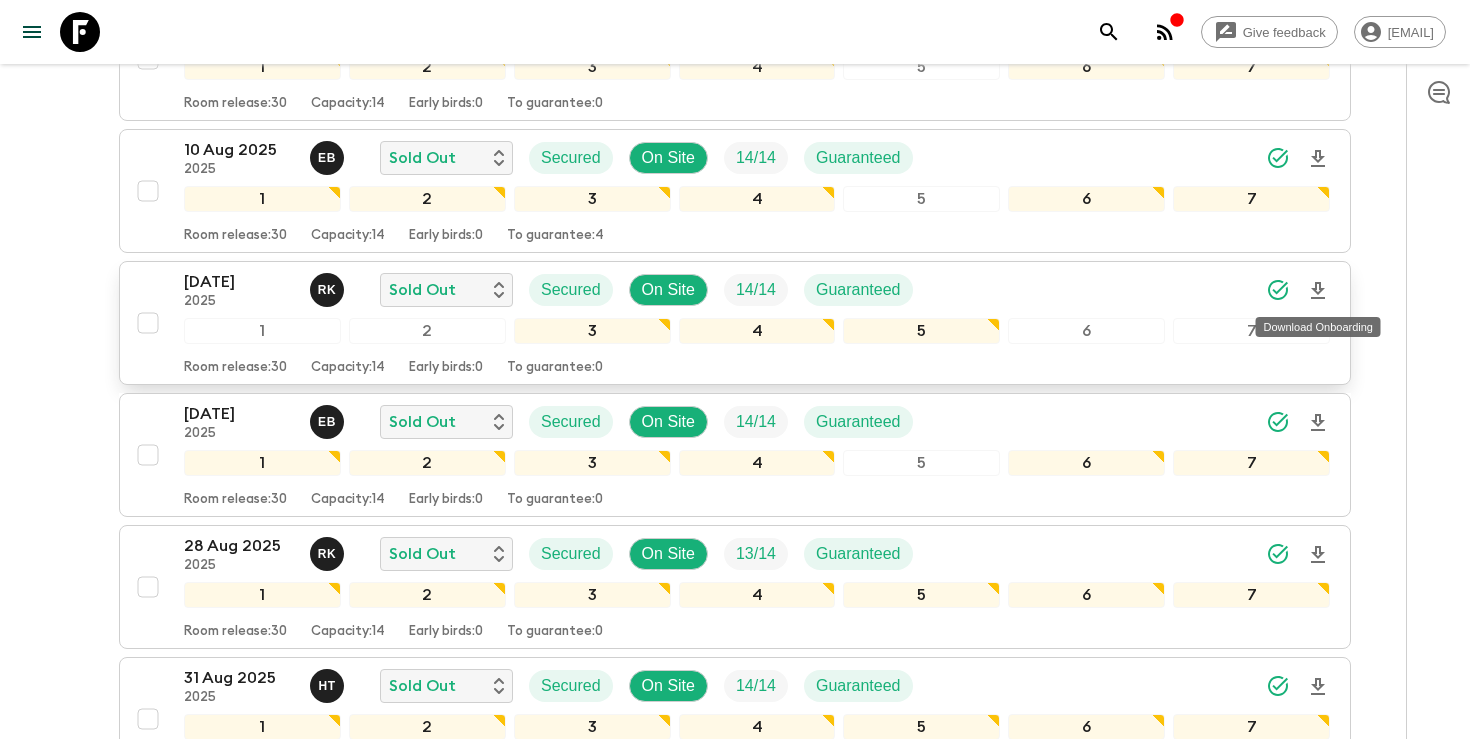 click 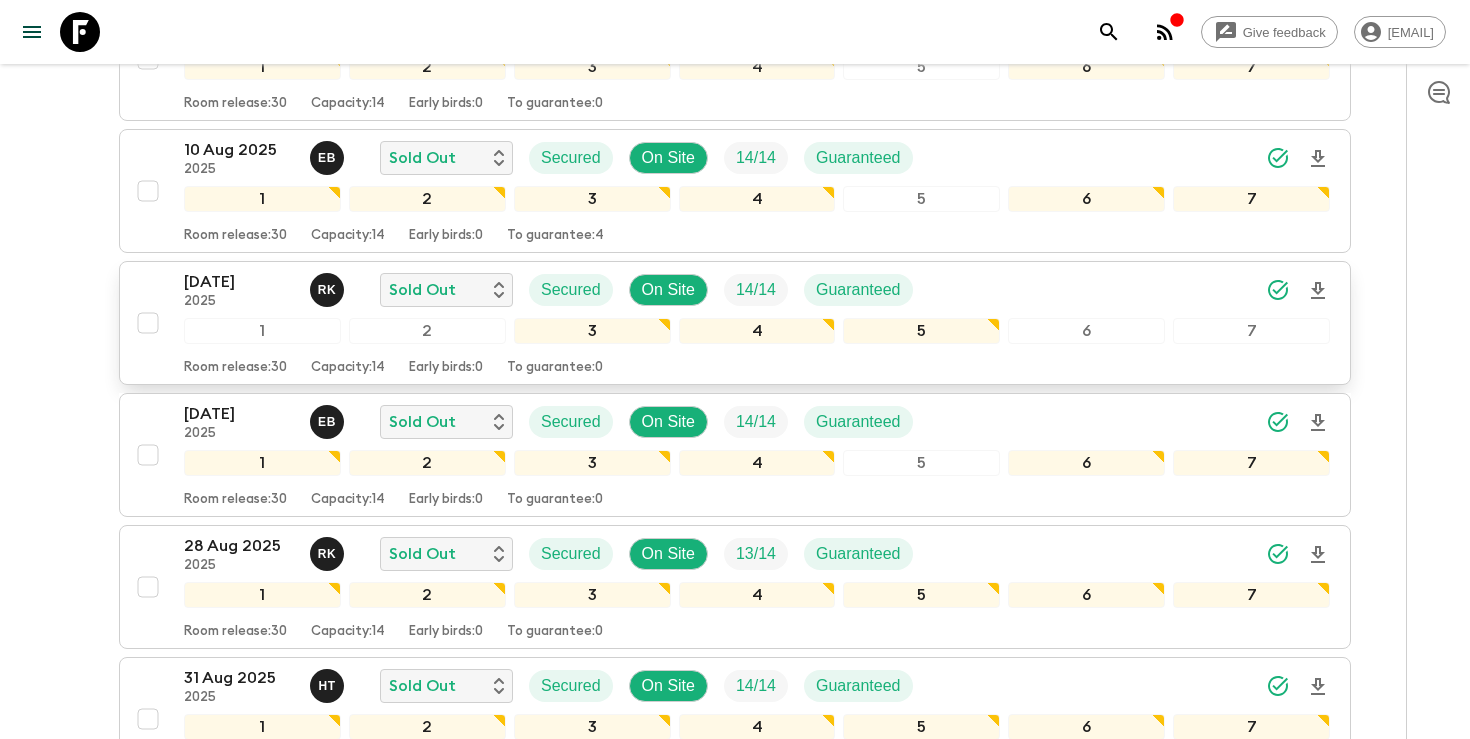 click on "Give feedback [EMAIL] We use functional & tracking cookies to deliver this experience. See our Privacy Policy for more. Dismiss All adventures Untouched Albania AL2 Sync Feedback FAQ Dietary Reqs Bookings Classic Itineraries Departures Settings Attributes Propose Departures Select All Bulk update Show Attention Required only Include Archived CSV Export [DATE] [YEAR] E B Completed Secured On Site 14 / 14 Guaranteed 1 2 3 4 5 6 7 Room release: 30 Capacity: 14 Early birds: 0 To guarantee: 0 [DATE] [YEAR] E B Sold Out Secured On Site 14 / 14 Guaranteed 1 2 3 4 5 6 7 Room release: 30 Capacity: 14 Early birds: 0 To guarantee: 4 [DATE] [YEAR] R K Sold Out Secured On Site 14 / 14 Guaranteed 1 2 3 4 5 6 7 Room release: 30 Capacity: 14 Early birds: 0 To guarantee: 0 [DATE] [YEAR] E B Sold Out Secured On Site 14 / 14 Guaranteed 1 2 3 4 5 6 7 Room release: 30 Capacity: 14 Early birds: 0 To guarantee: 0 [DATE] [YEAR] R K Sold Out Secured On Site 13 / 14 Guaranteed 1 2 3 4 5 6" at bounding box center (735, 2085) 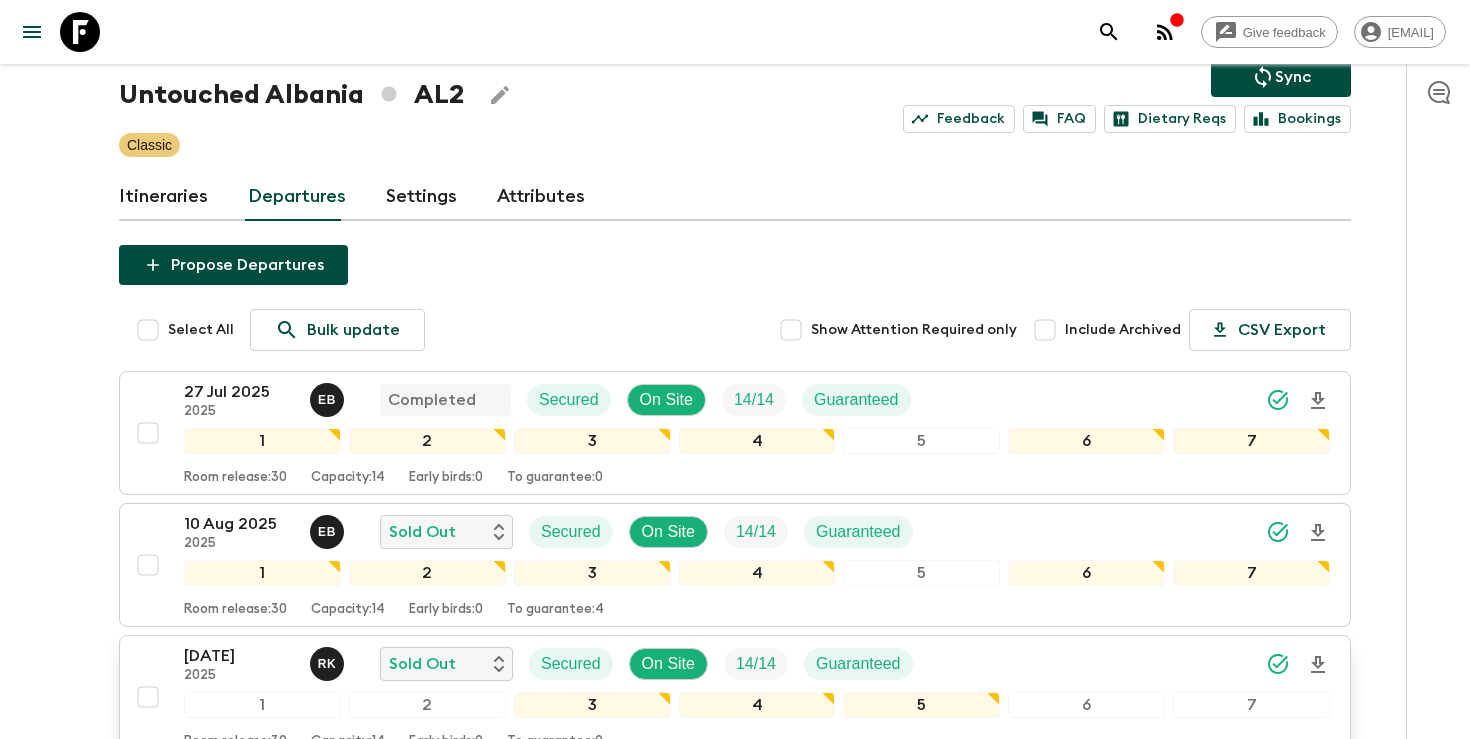 scroll, scrollTop: 0, scrollLeft: 0, axis: both 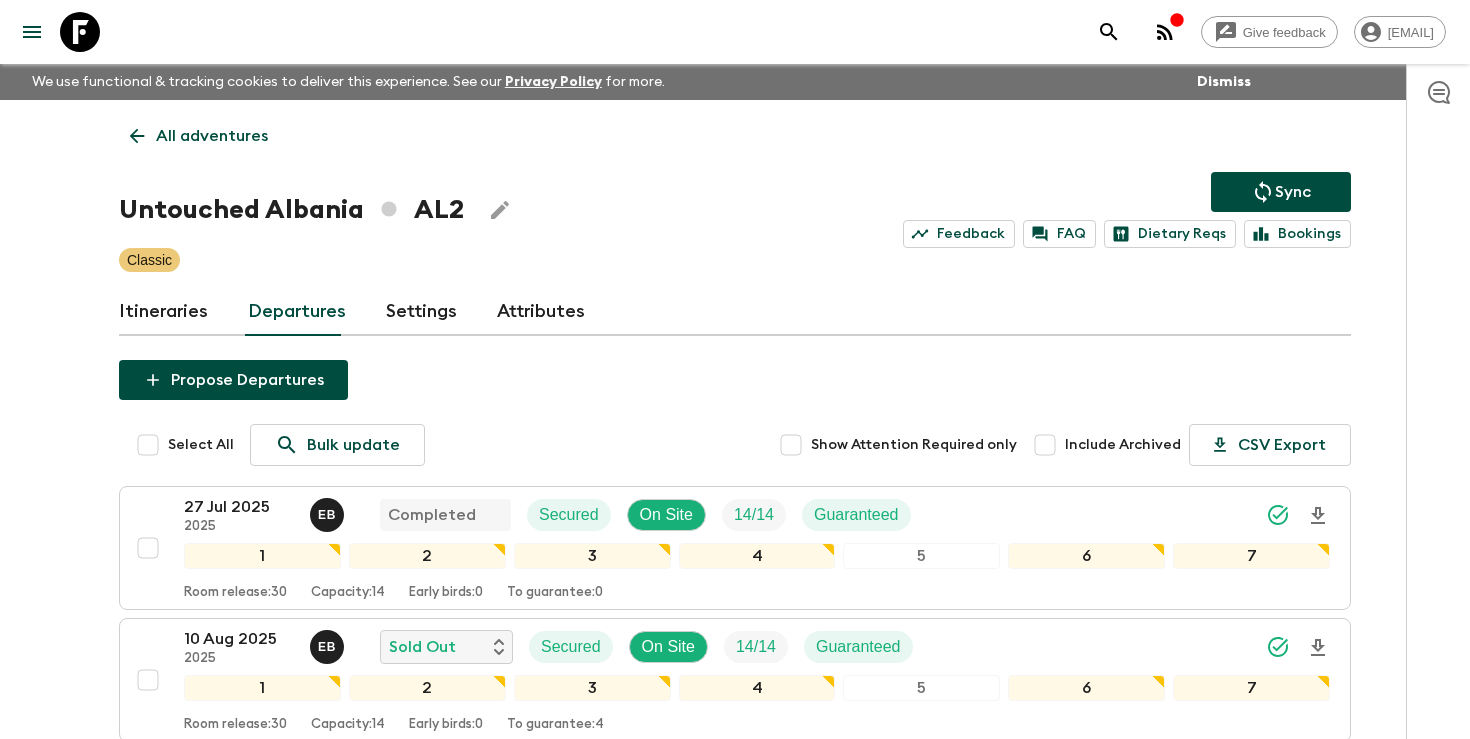 click 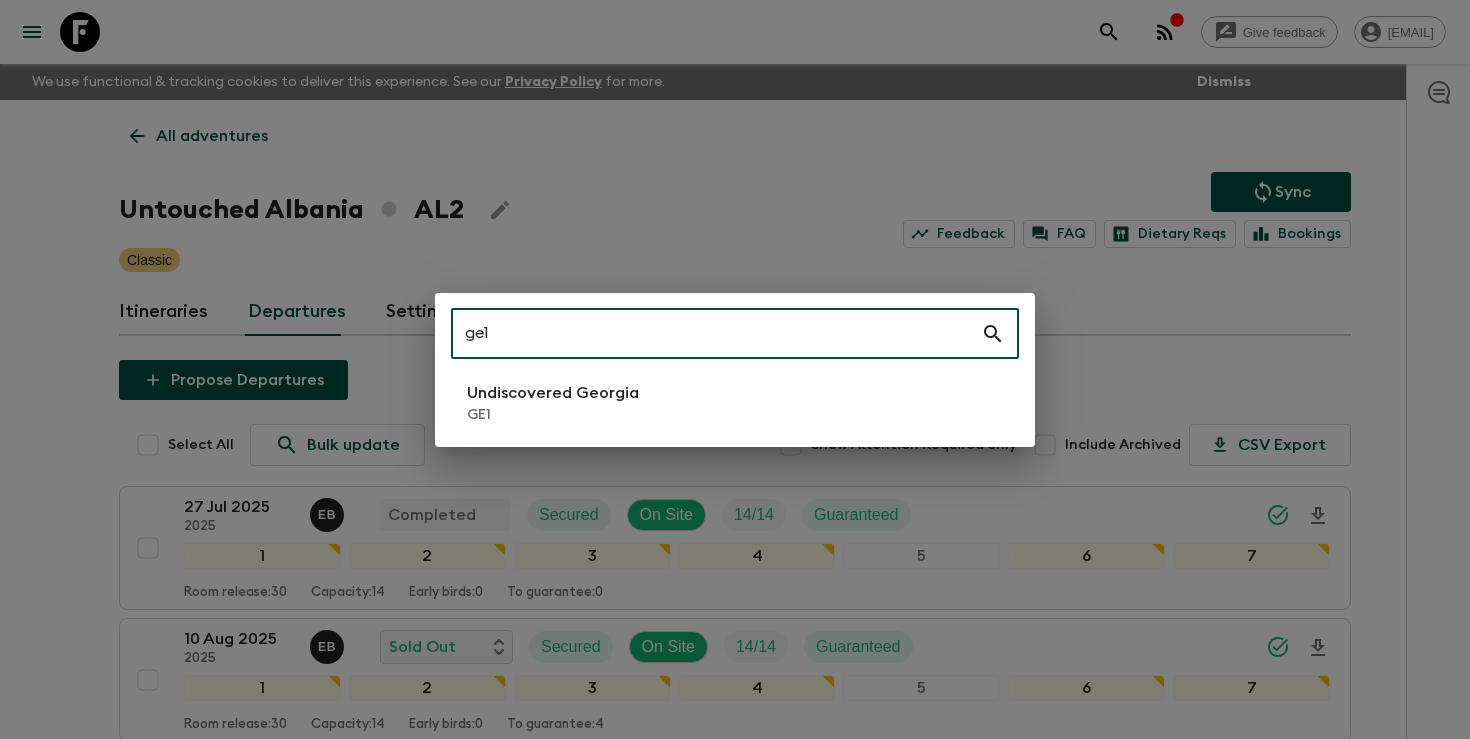 type on "ge1" 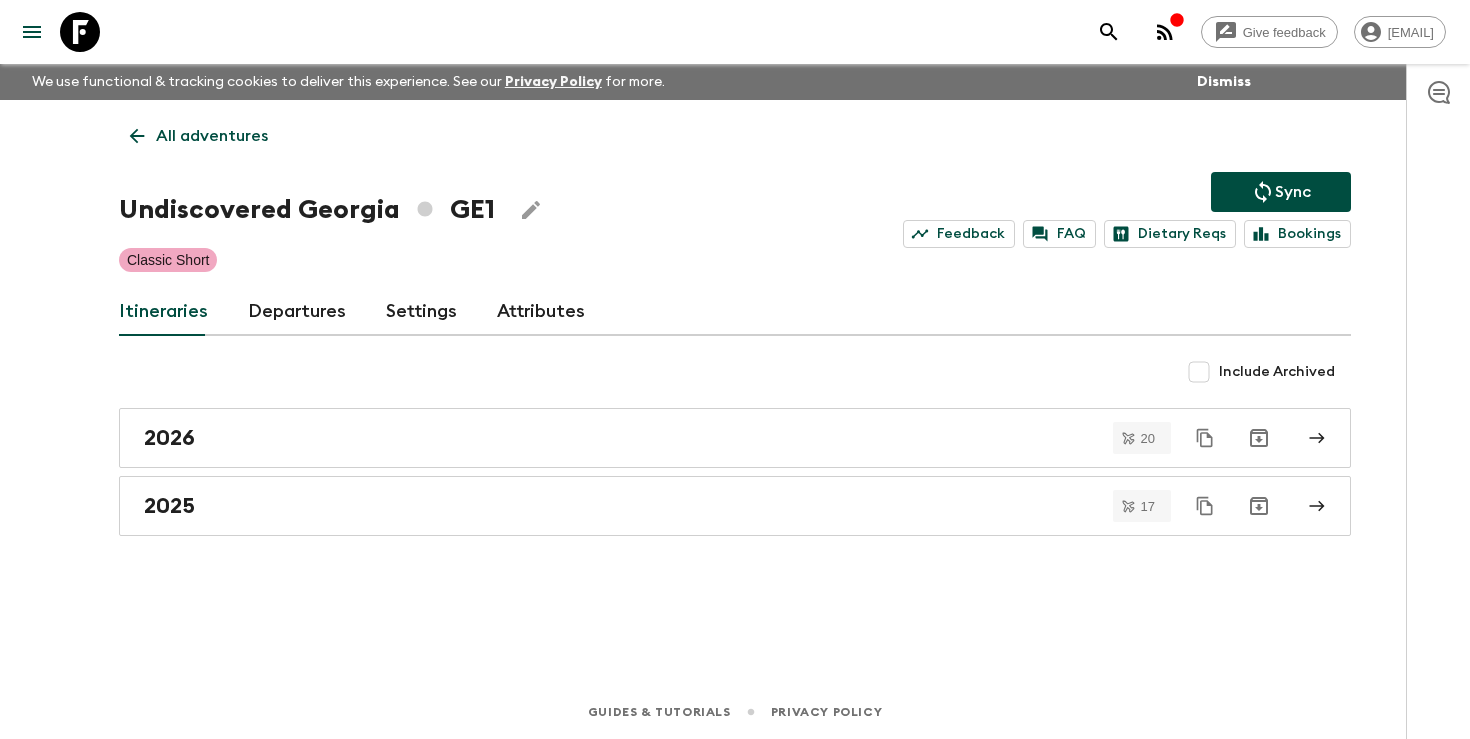 click on "Departures" at bounding box center (297, 312) 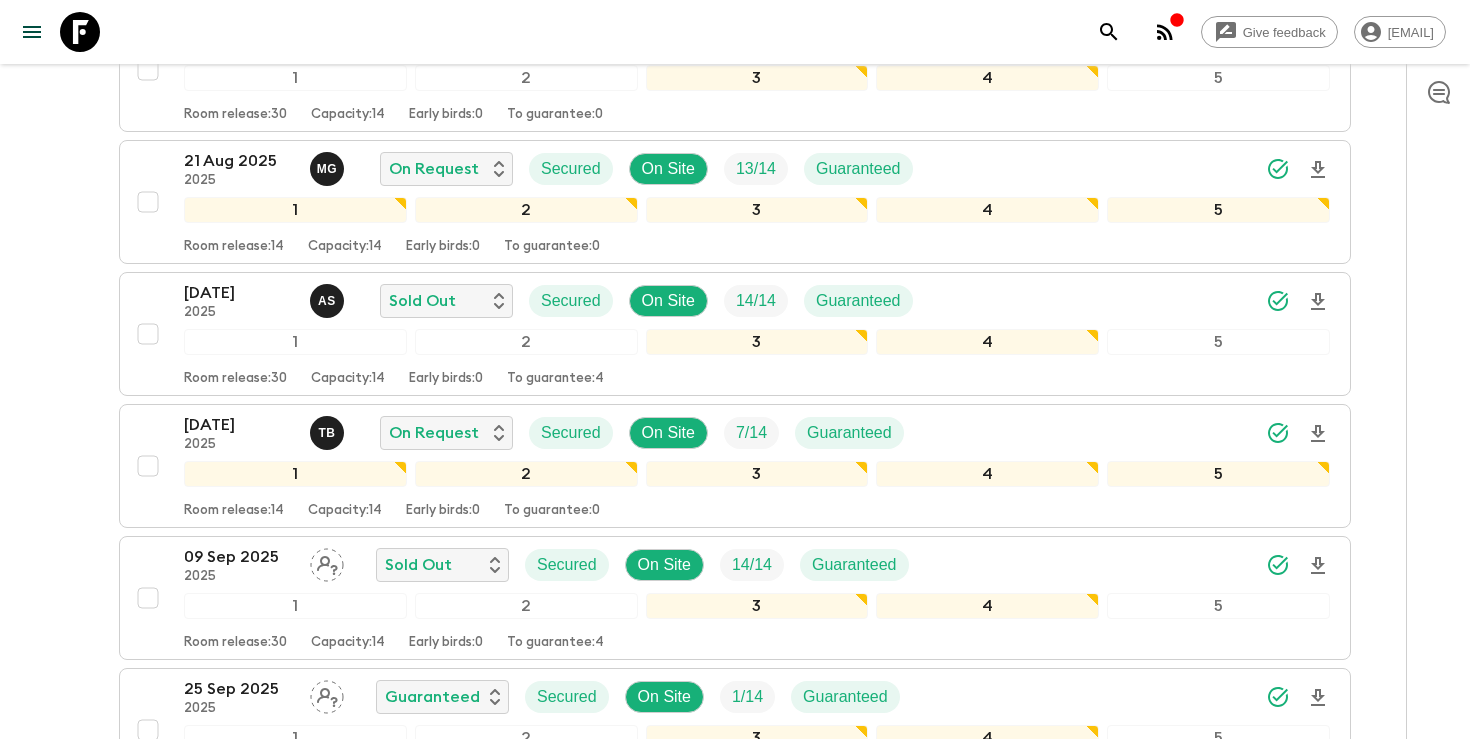 scroll, scrollTop: 2332, scrollLeft: 0, axis: vertical 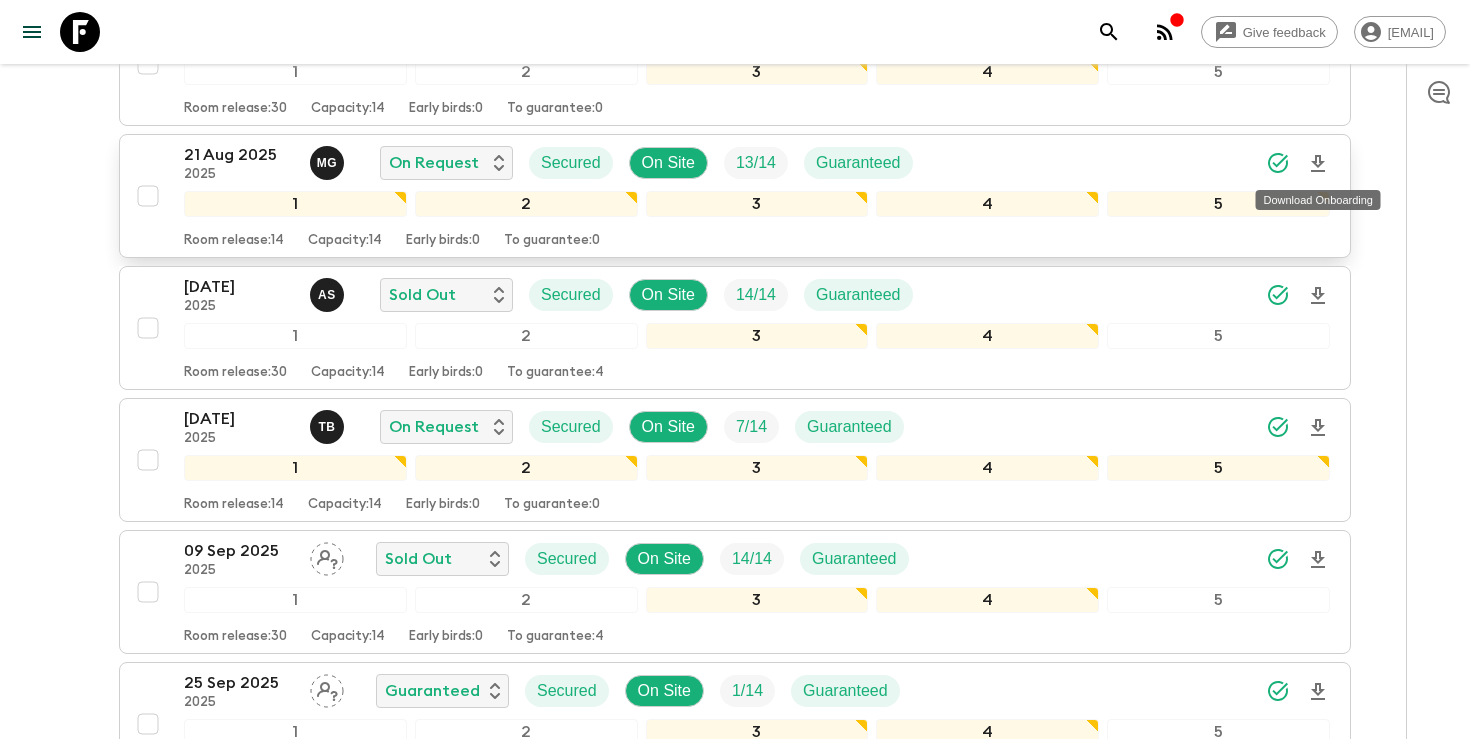 click 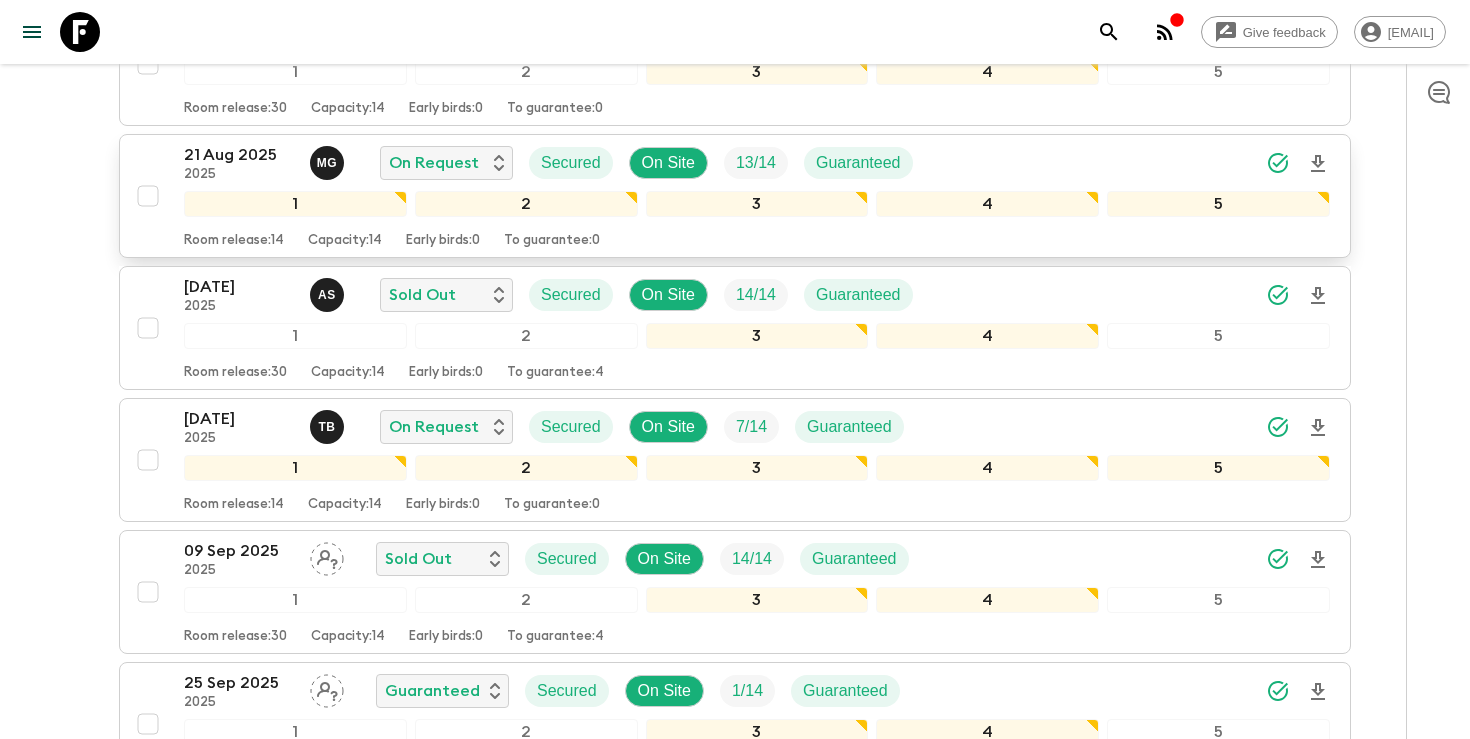 click on "21 Aug 2025" at bounding box center (239, 155) 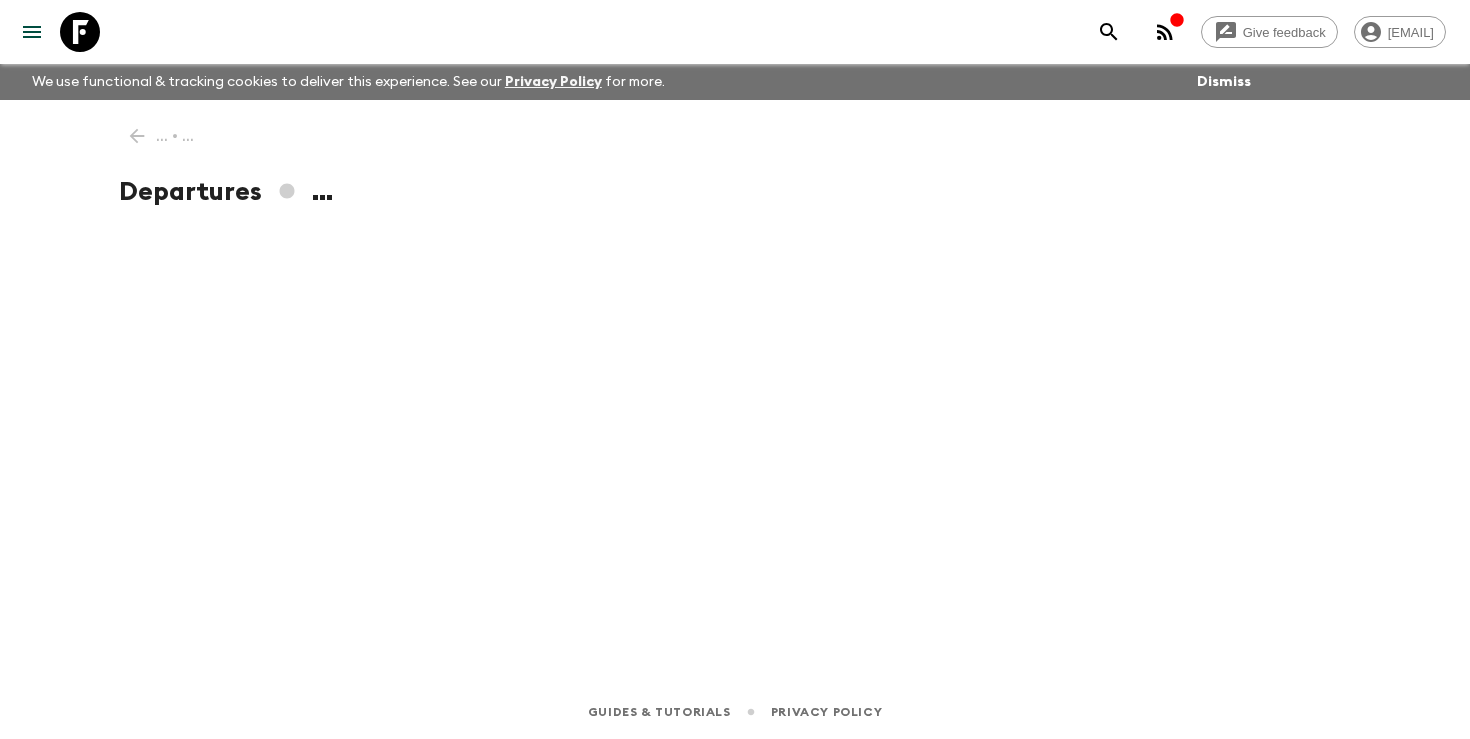 scroll, scrollTop: 0, scrollLeft: 0, axis: both 